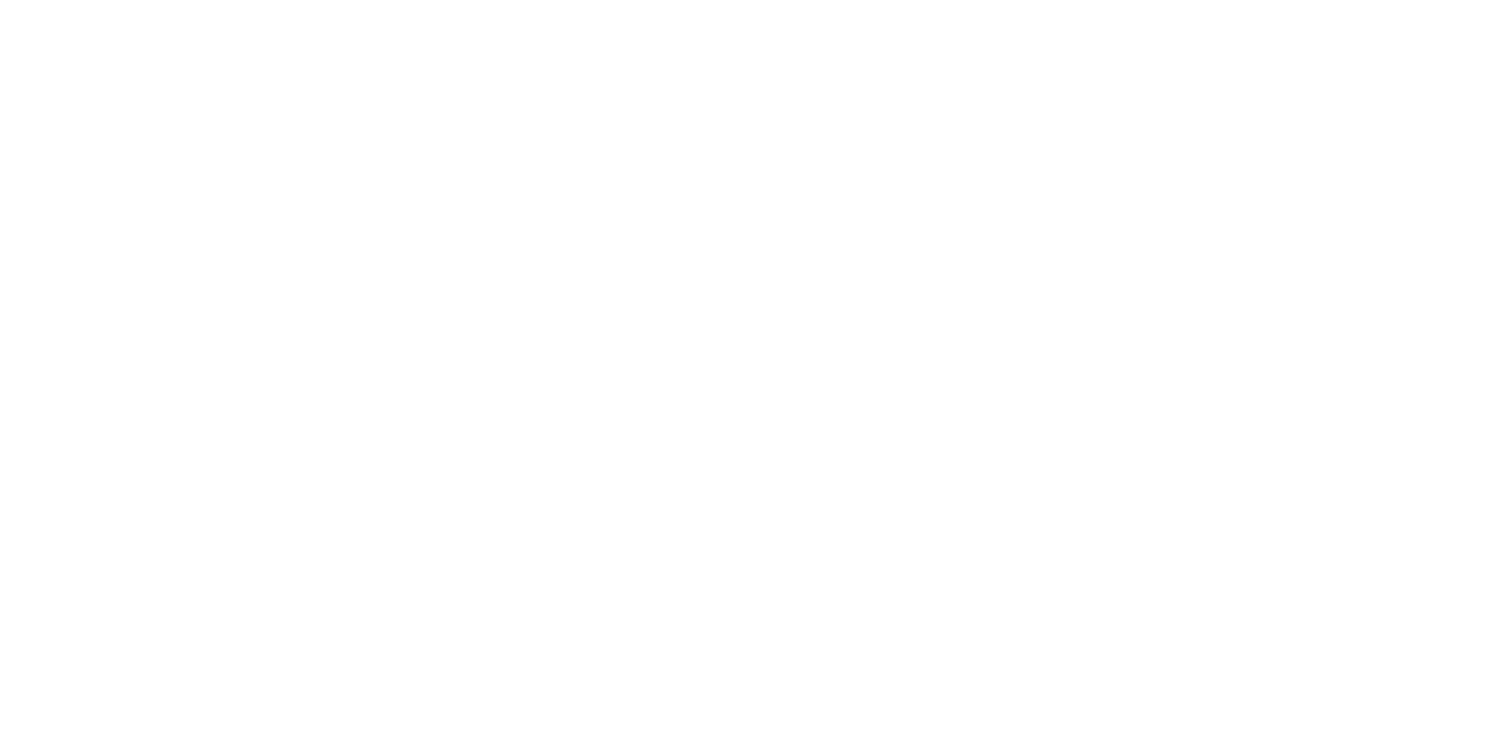 scroll, scrollTop: 0, scrollLeft: 0, axis: both 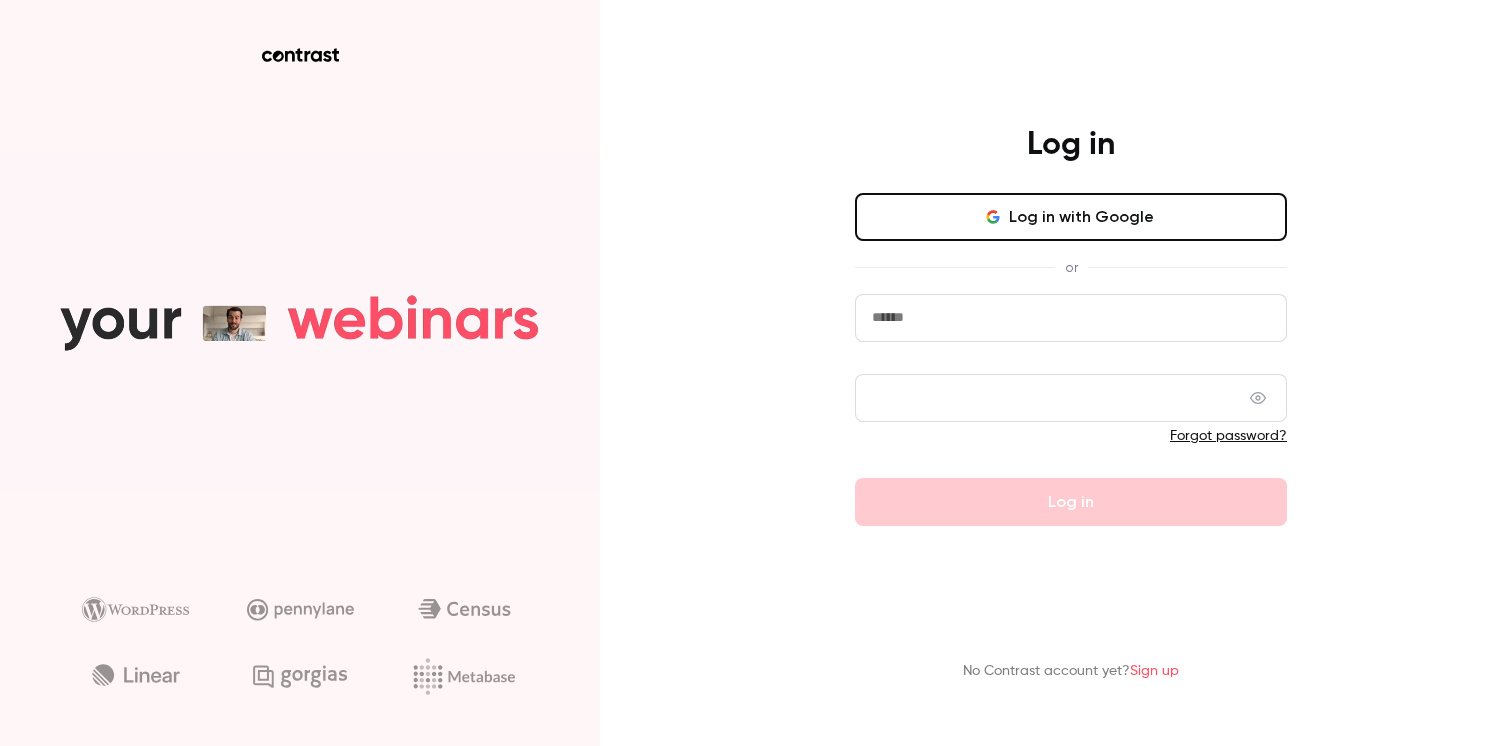 click 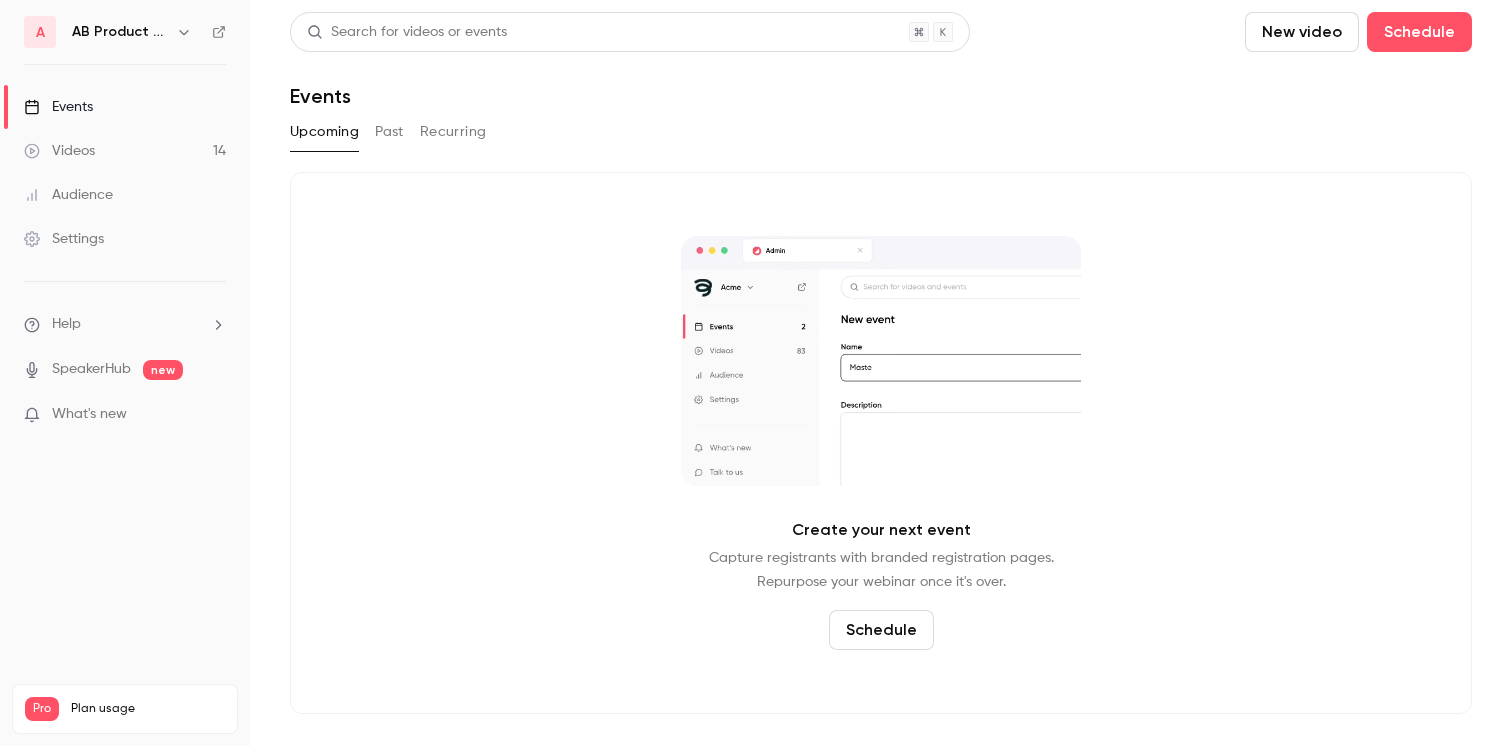 click on "AB Product Snapshots" at bounding box center (120, 32) 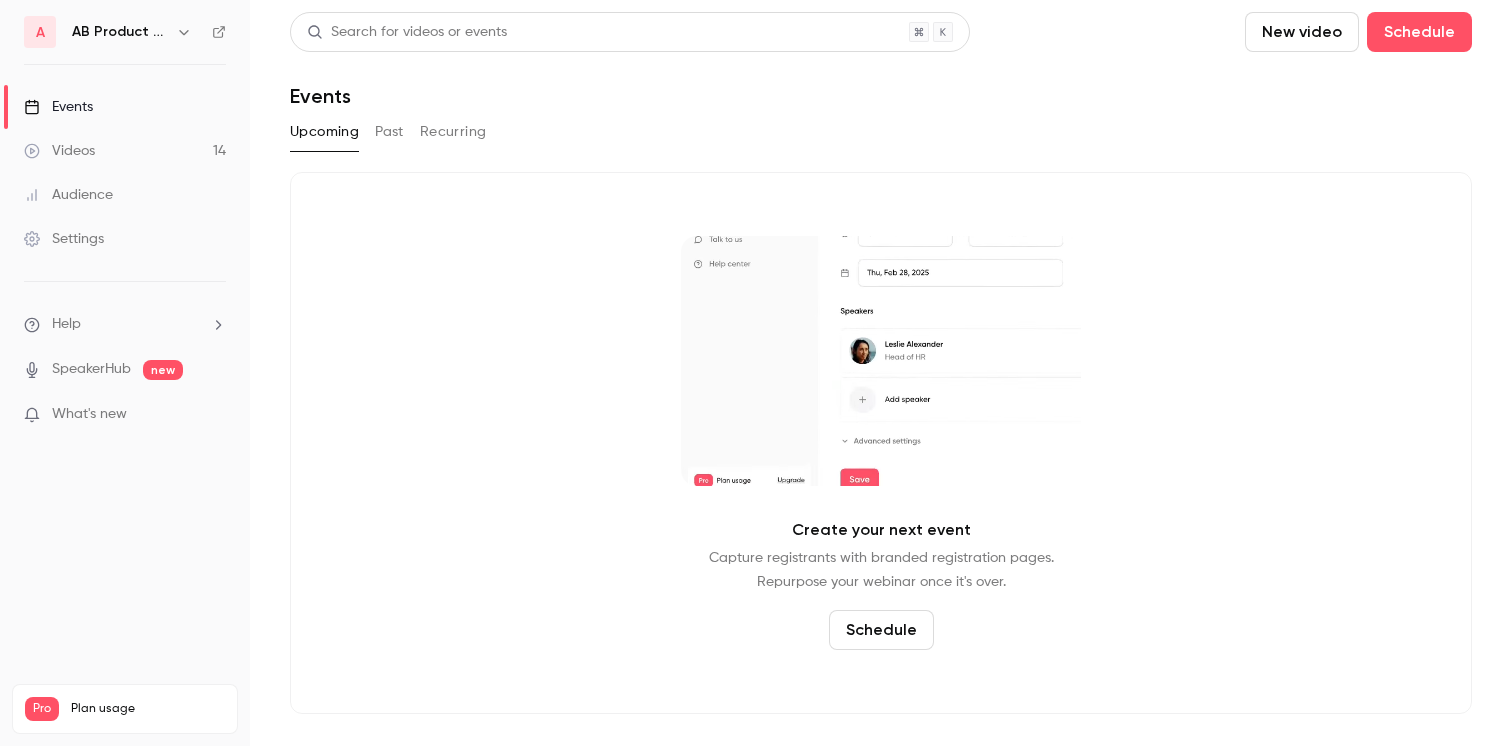 click 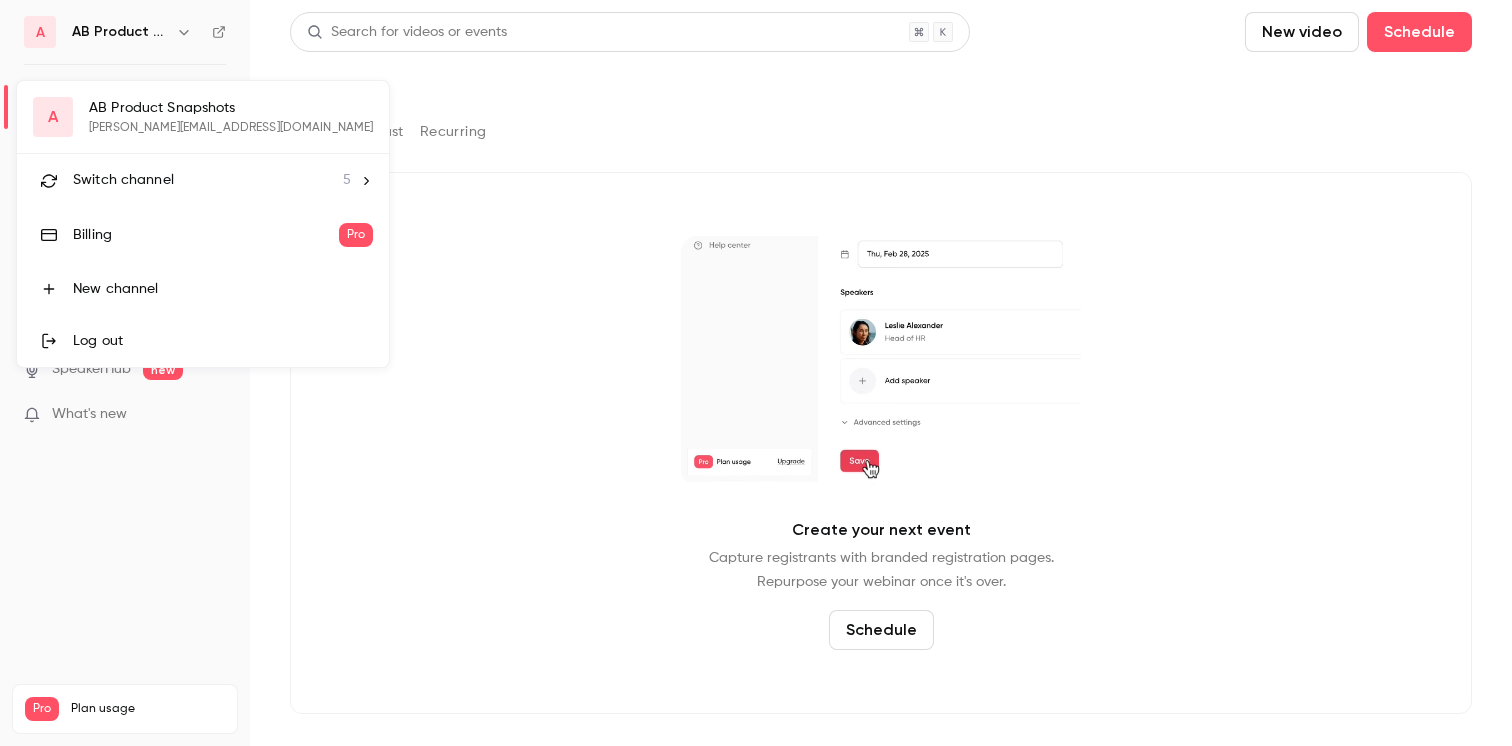 click on "Switch channel 5" at bounding box center [203, 180] 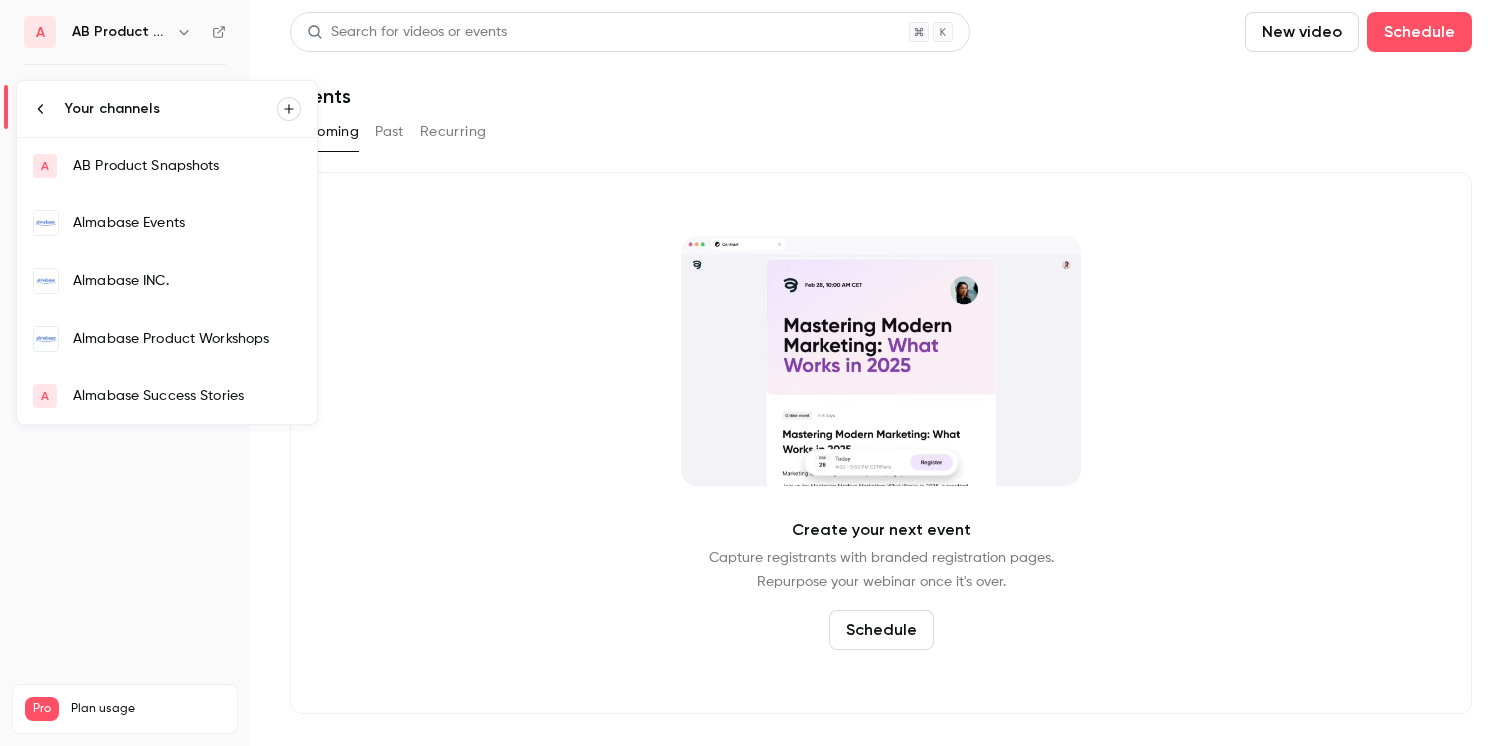click on "Almabase INC." at bounding box center (167, 281) 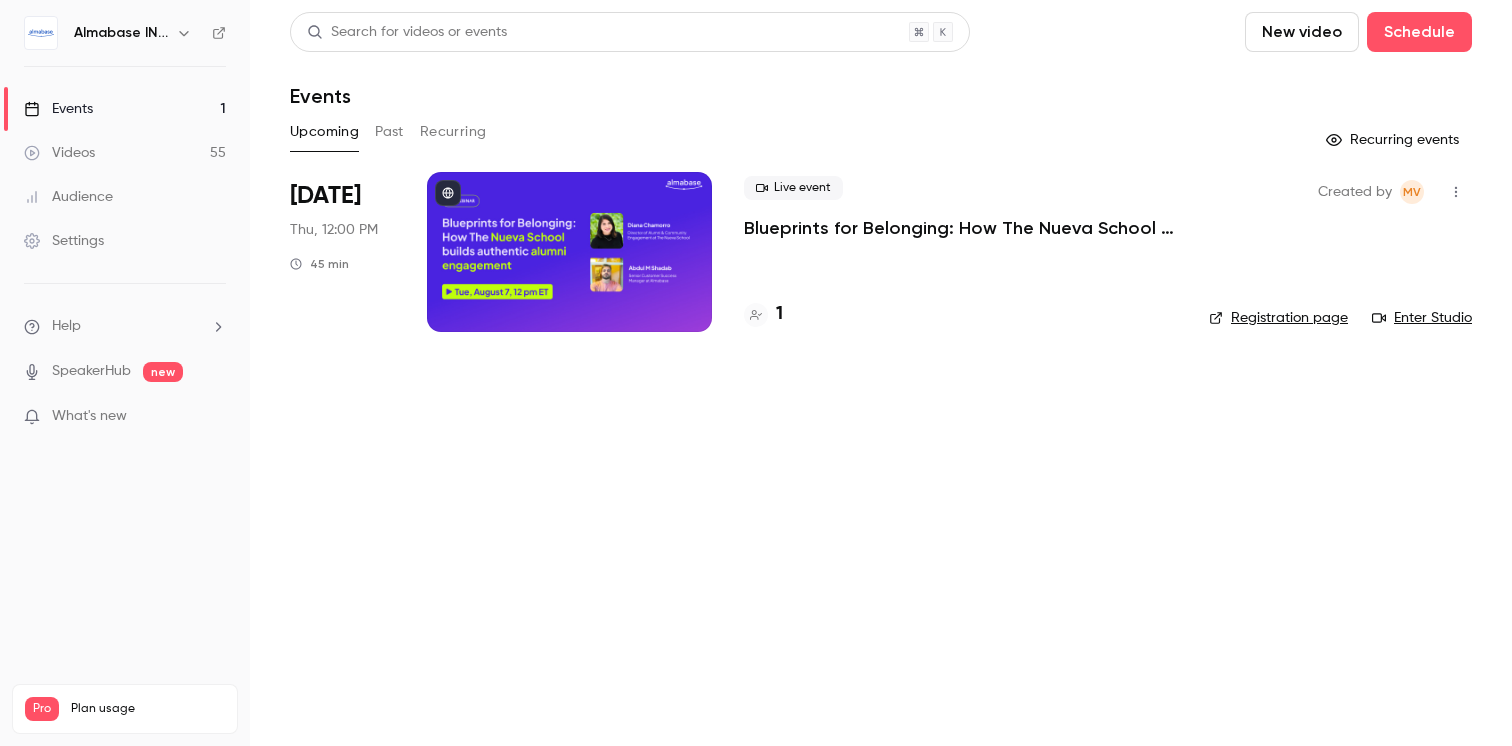 click on "Almabase INC." at bounding box center [121, 33] 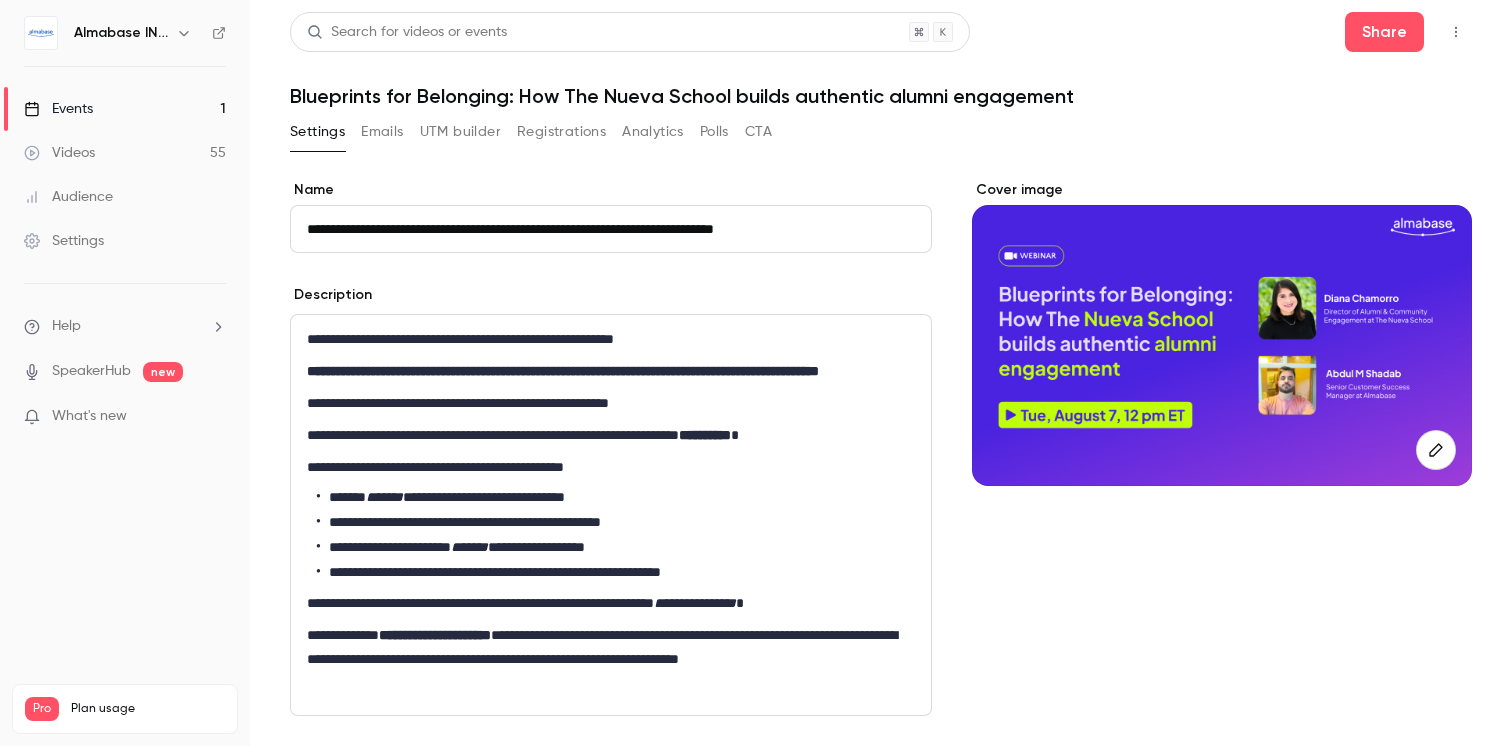 click on "Registrations" at bounding box center (561, 132) 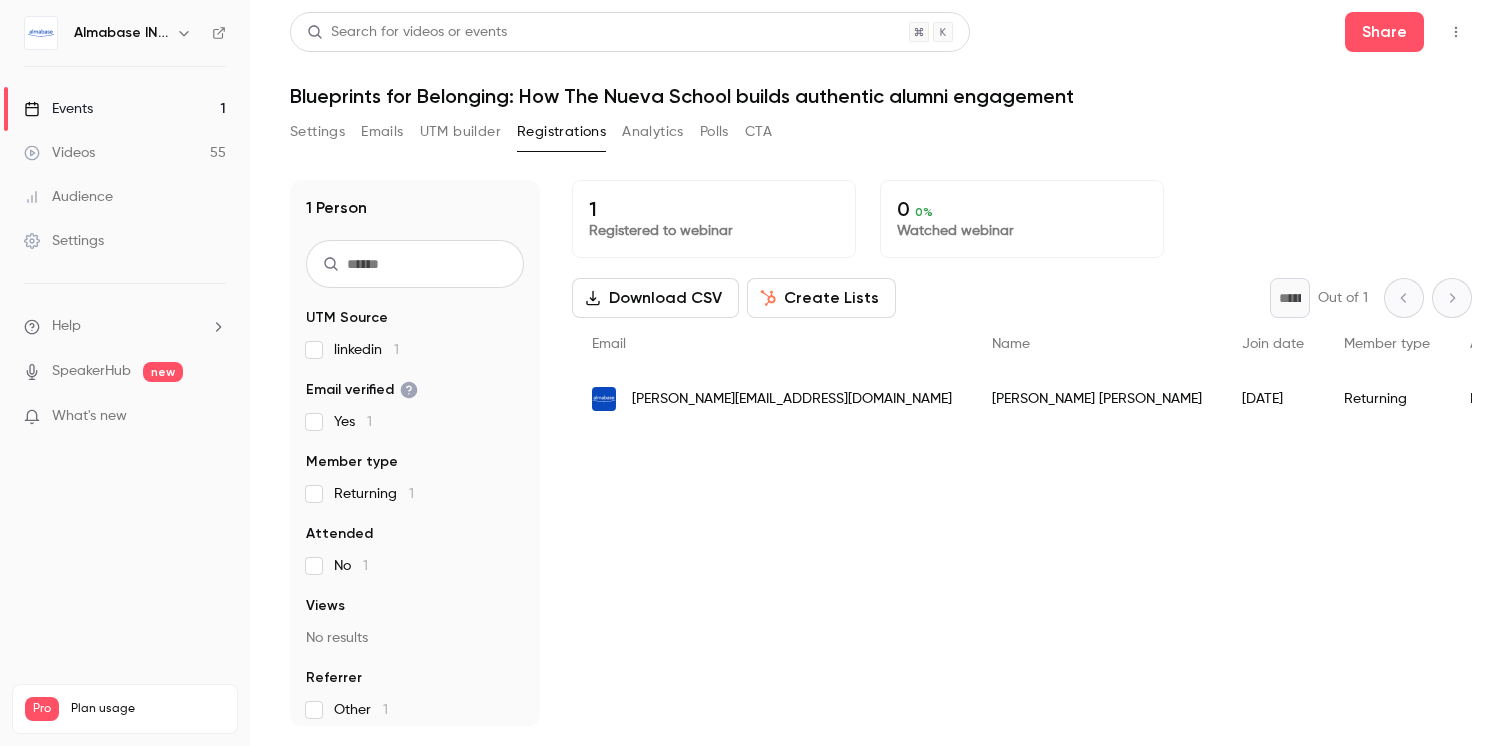 click at bounding box center (184, 33) 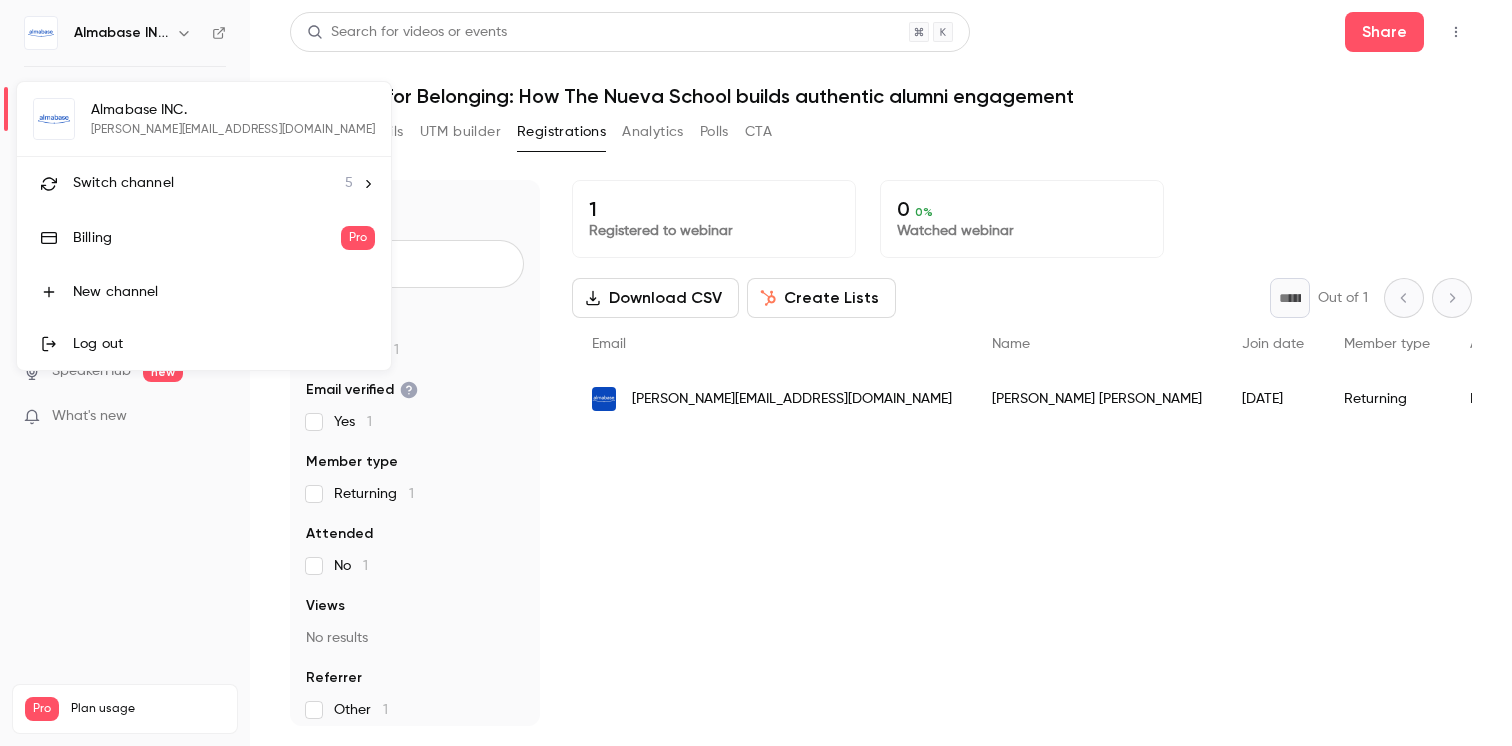 click on "Switch channel 5" at bounding box center (204, 183) 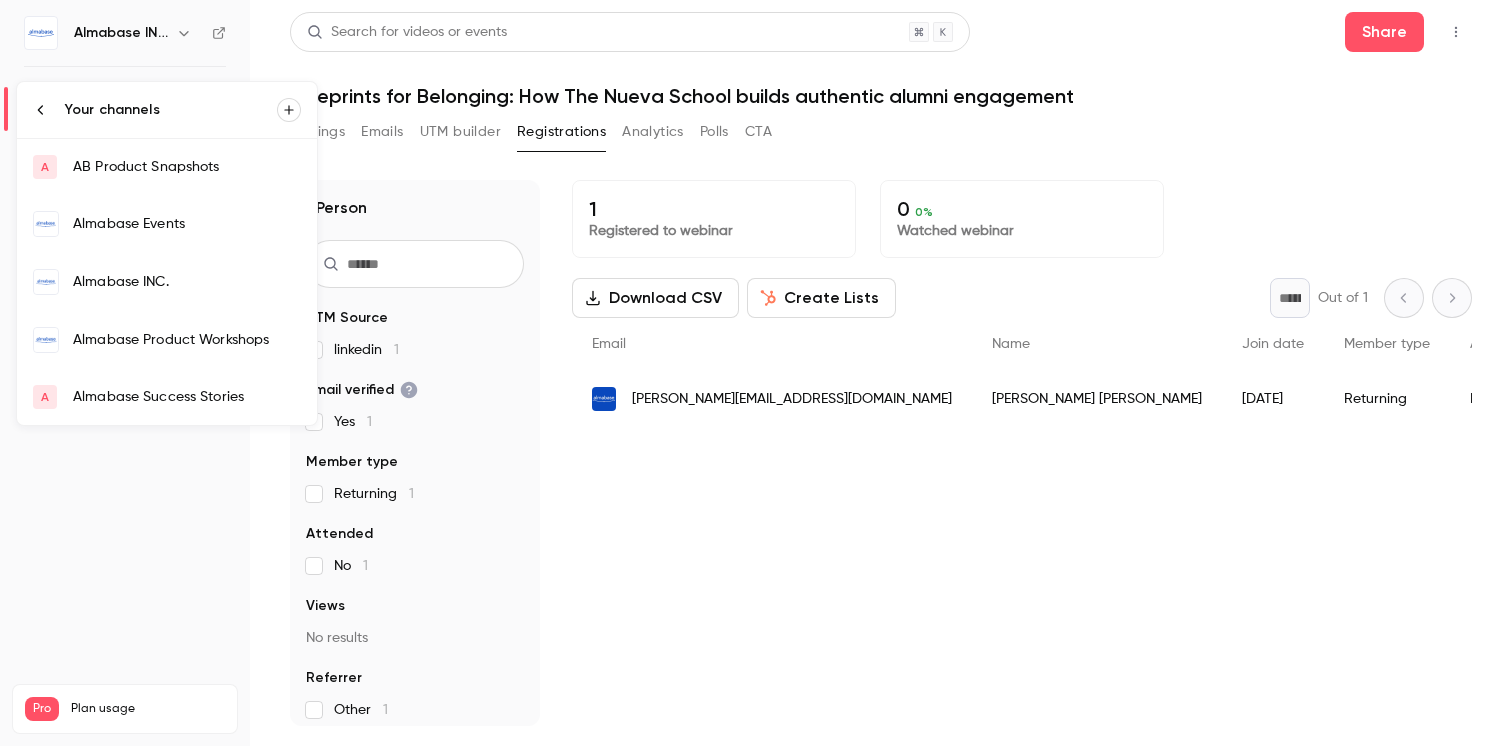 click on "Almabase INC." at bounding box center (187, 282) 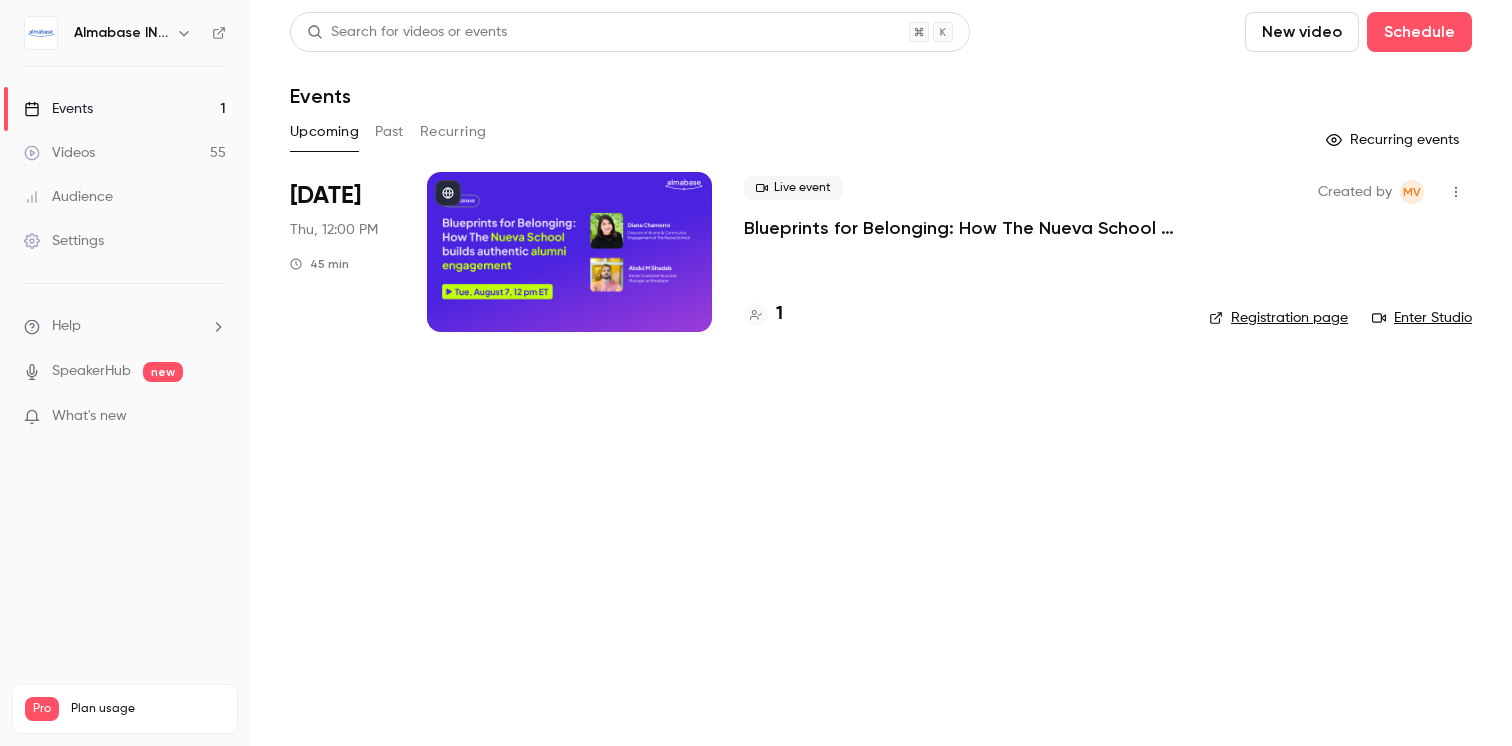 click on "Almabase INC." at bounding box center [125, 33] 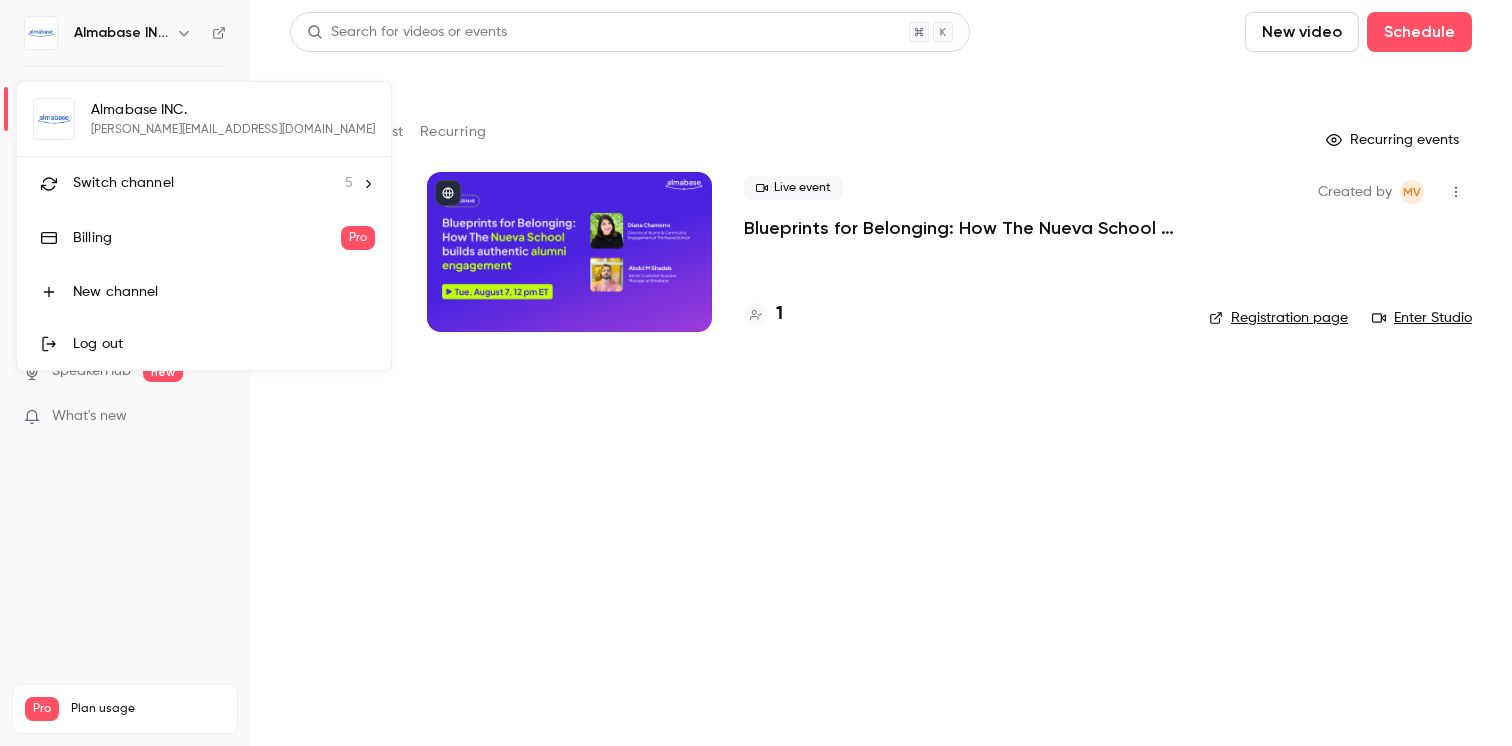 click on "Switch channel" at bounding box center [123, 183] 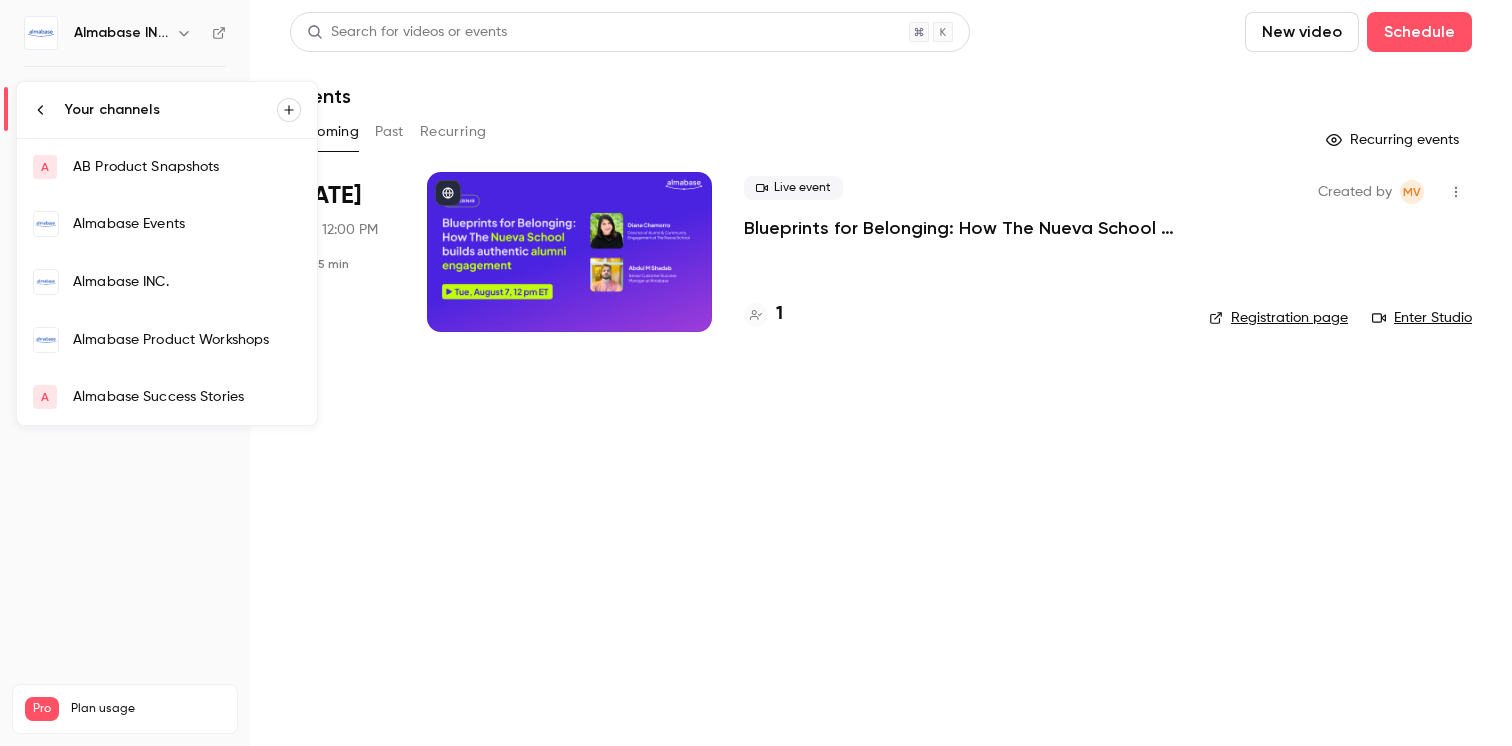 click on "Almabase Events" at bounding box center [167, 224] 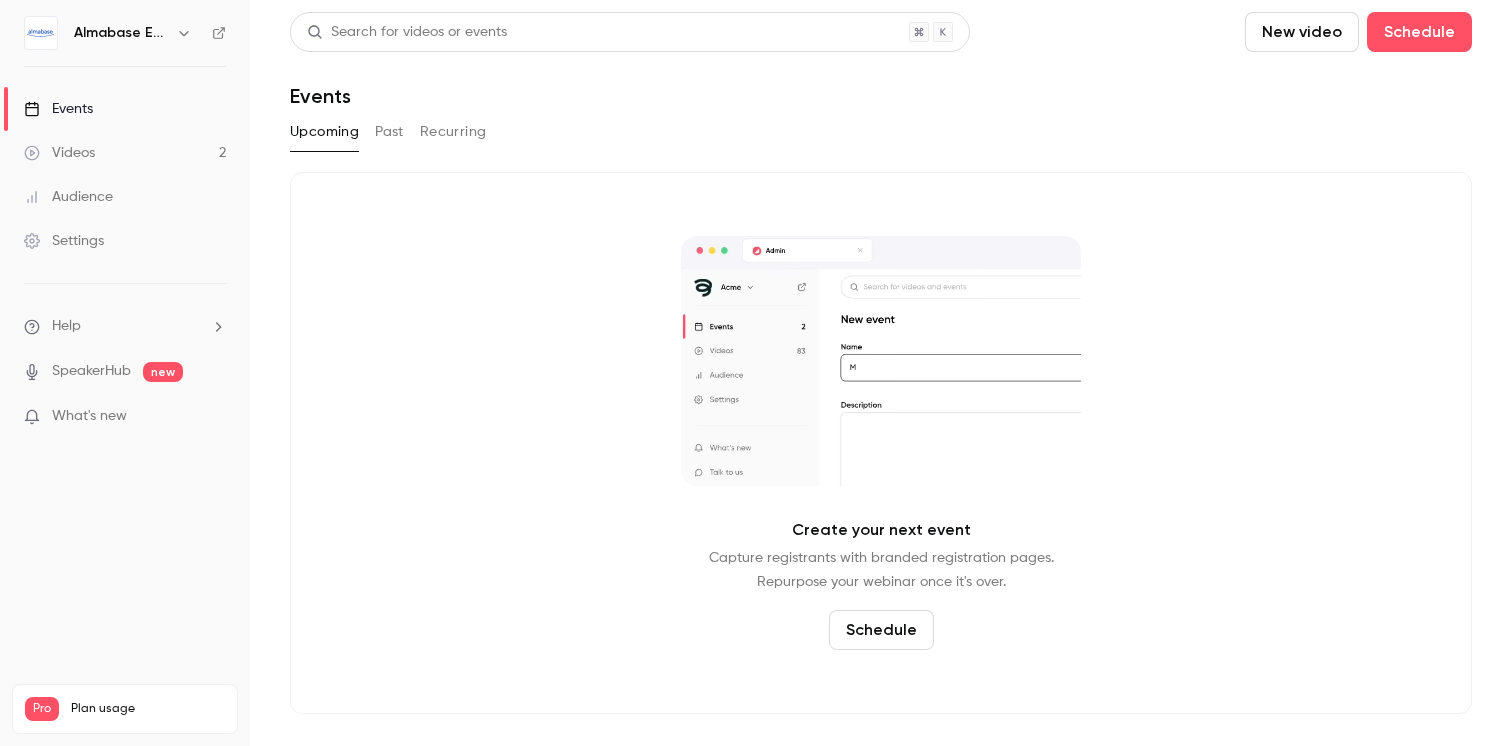 click 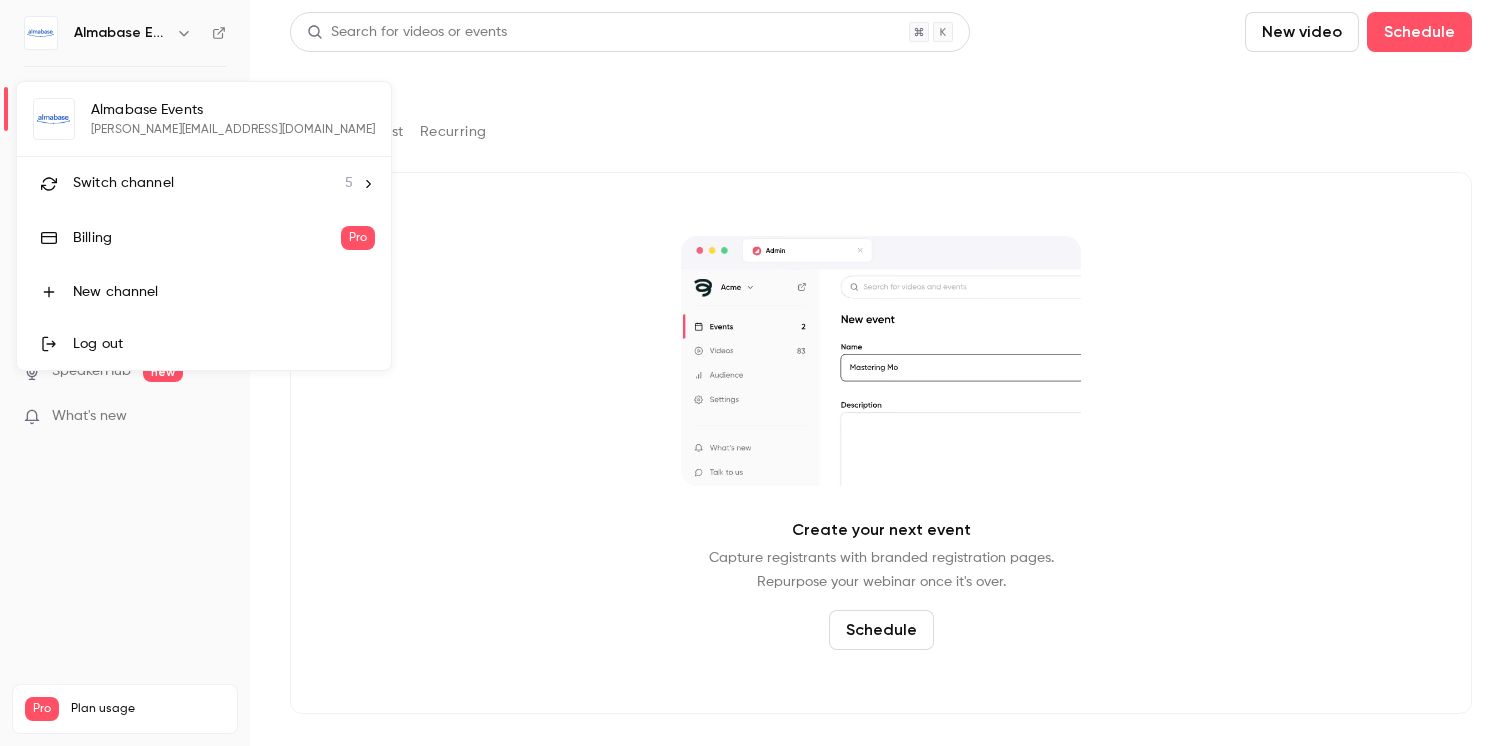 click on "Switch channel 5" at bounding box center [204, 183] 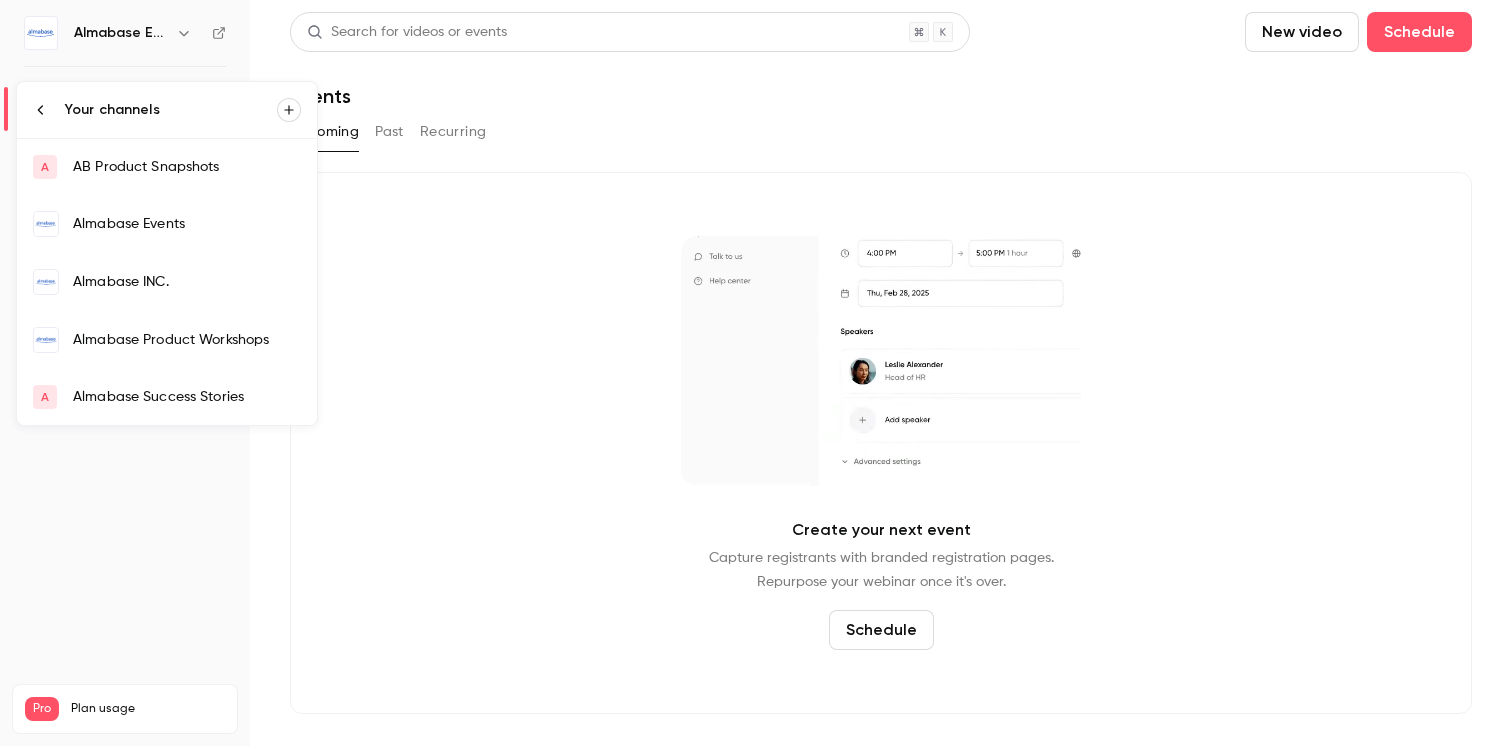 click on "Almabase Product Workshops" at bounding box center (187, 340) 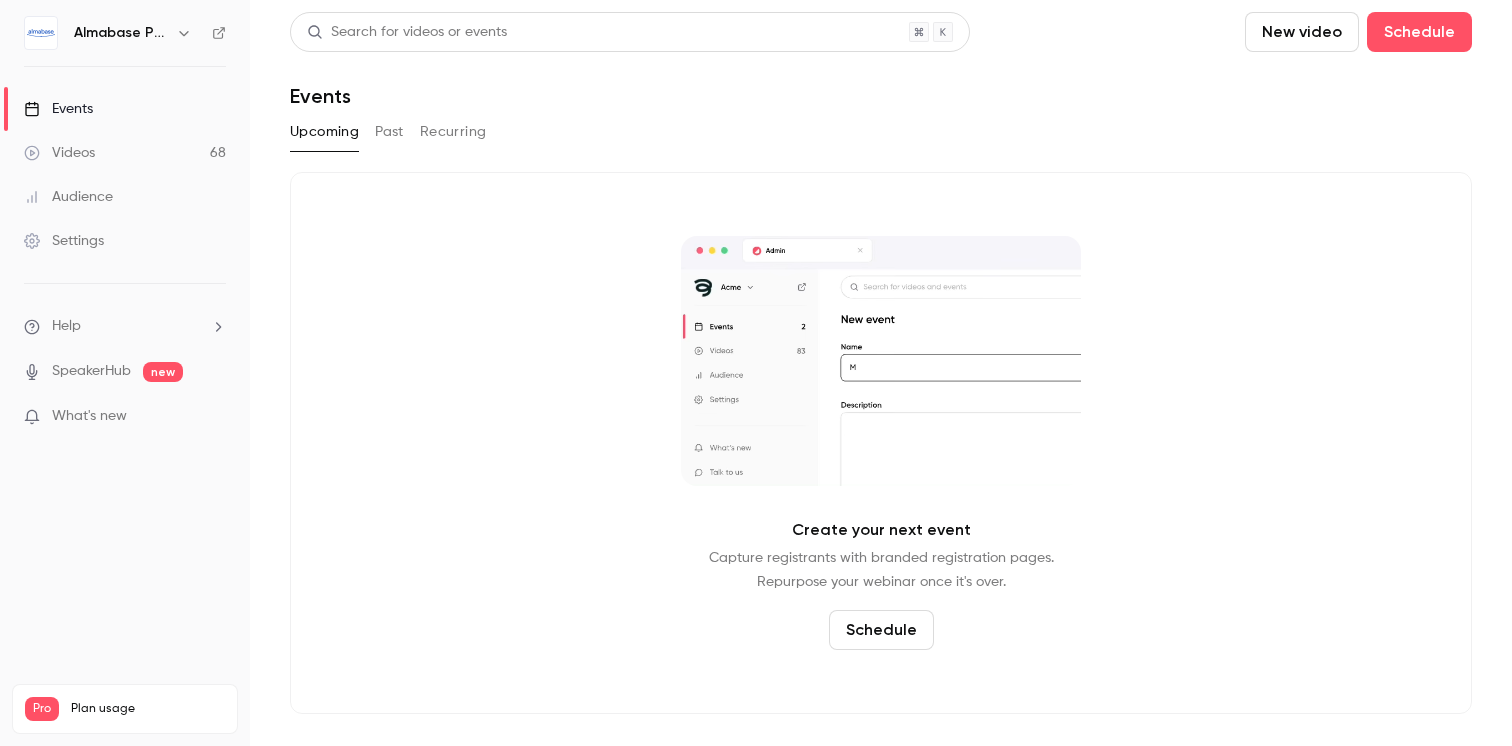 click on "Almabase Product Workshops" at bounding box center [121, 33] 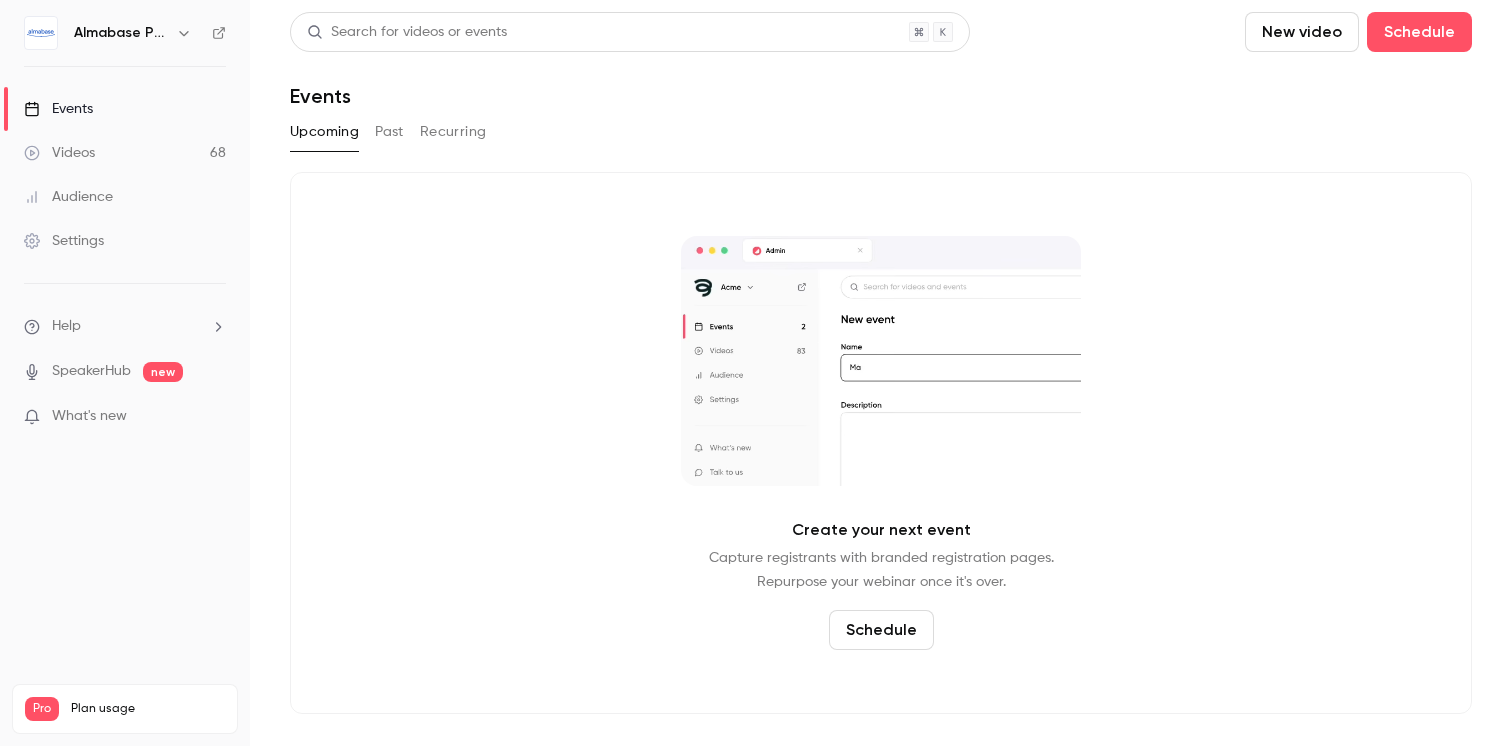 click on "Almabase Product Workshops" at bounding box center (125, 33) 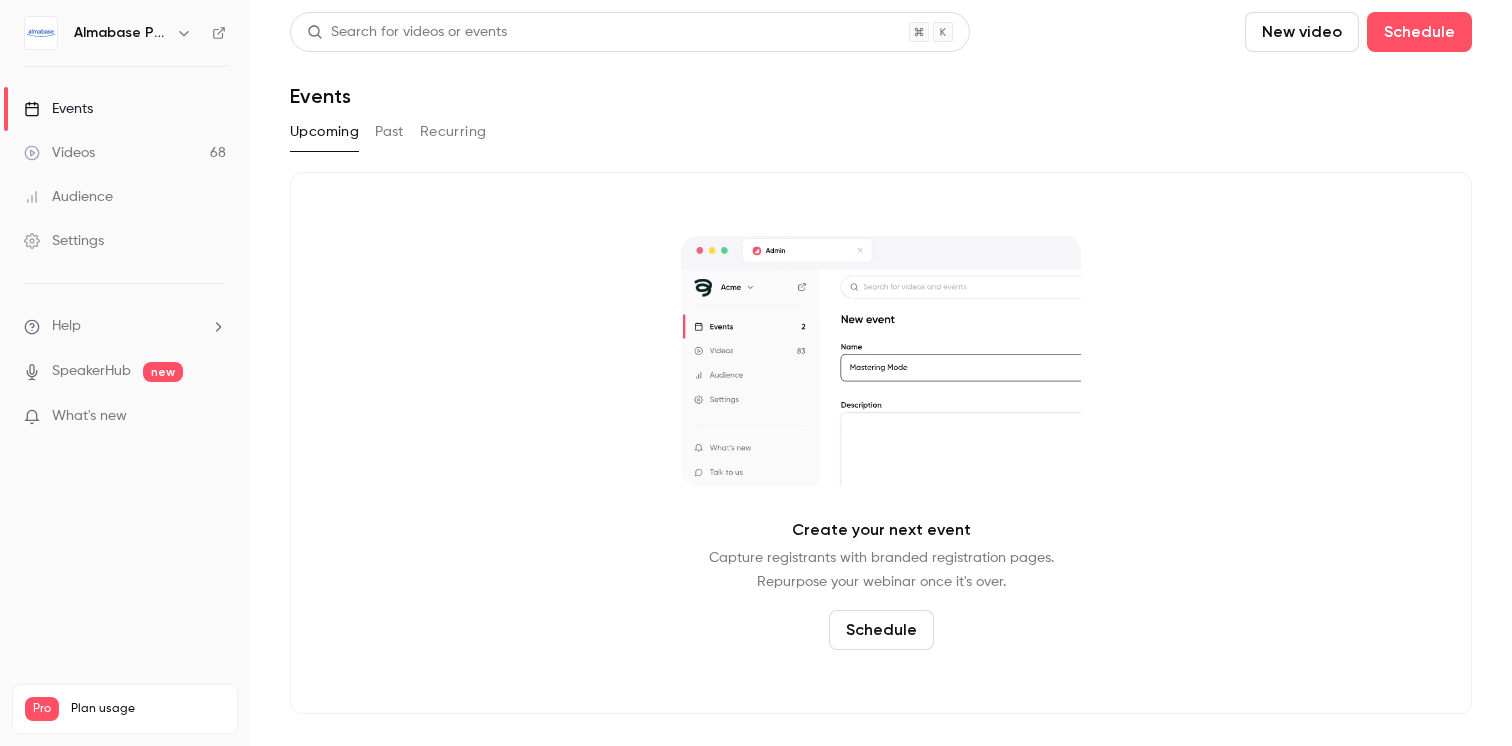 click 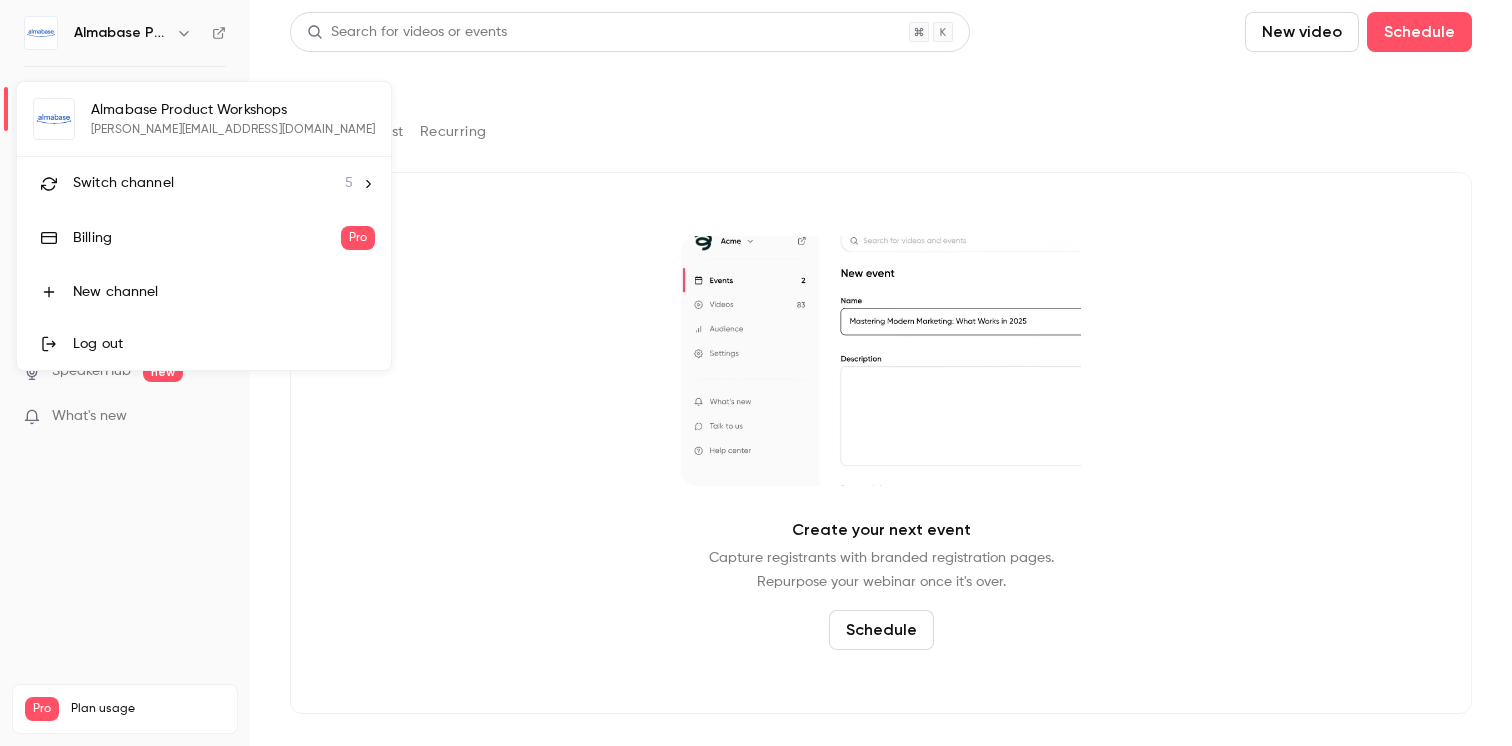 click on "Switch channel" at bounding box center (123, 183) 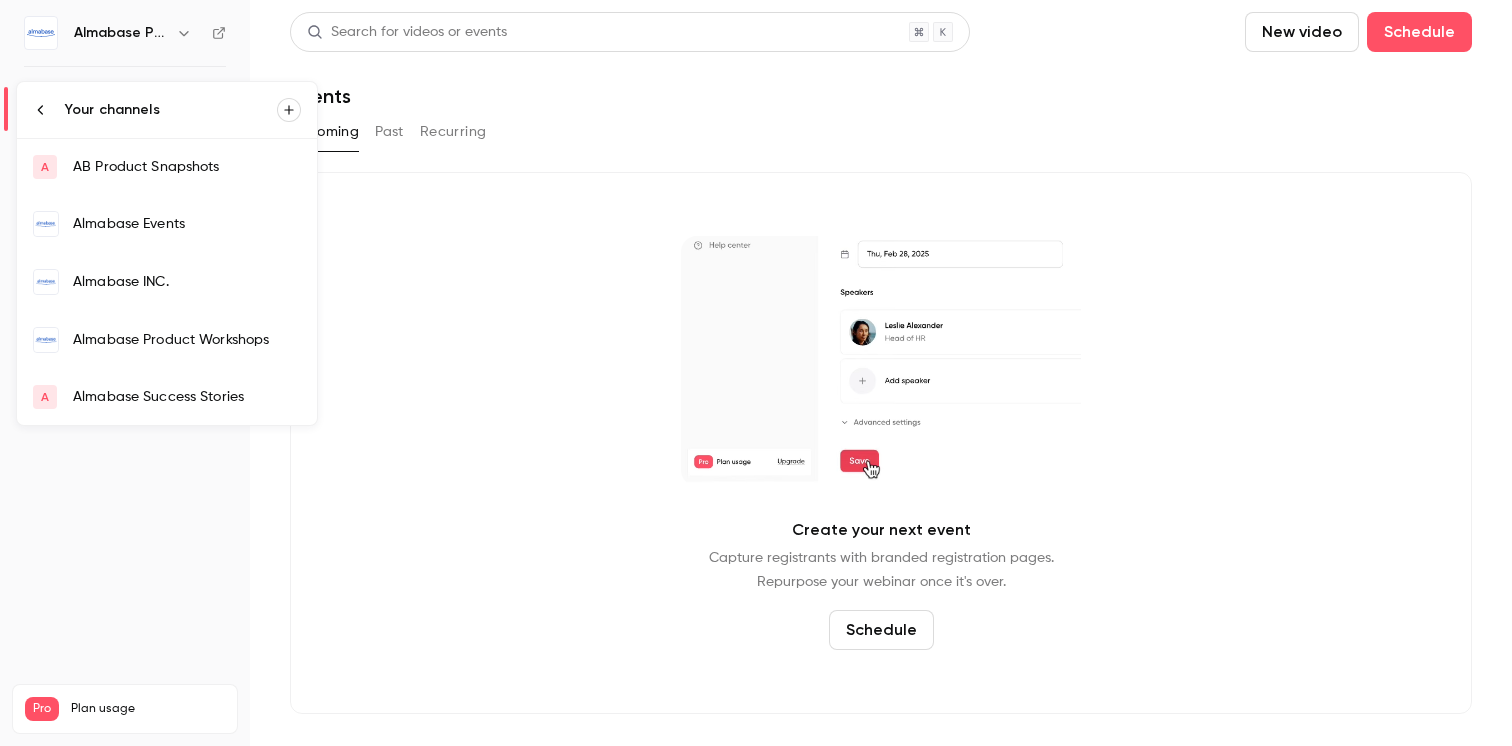 click on "Almabase Success Stories" at bounding box center [187, 397] 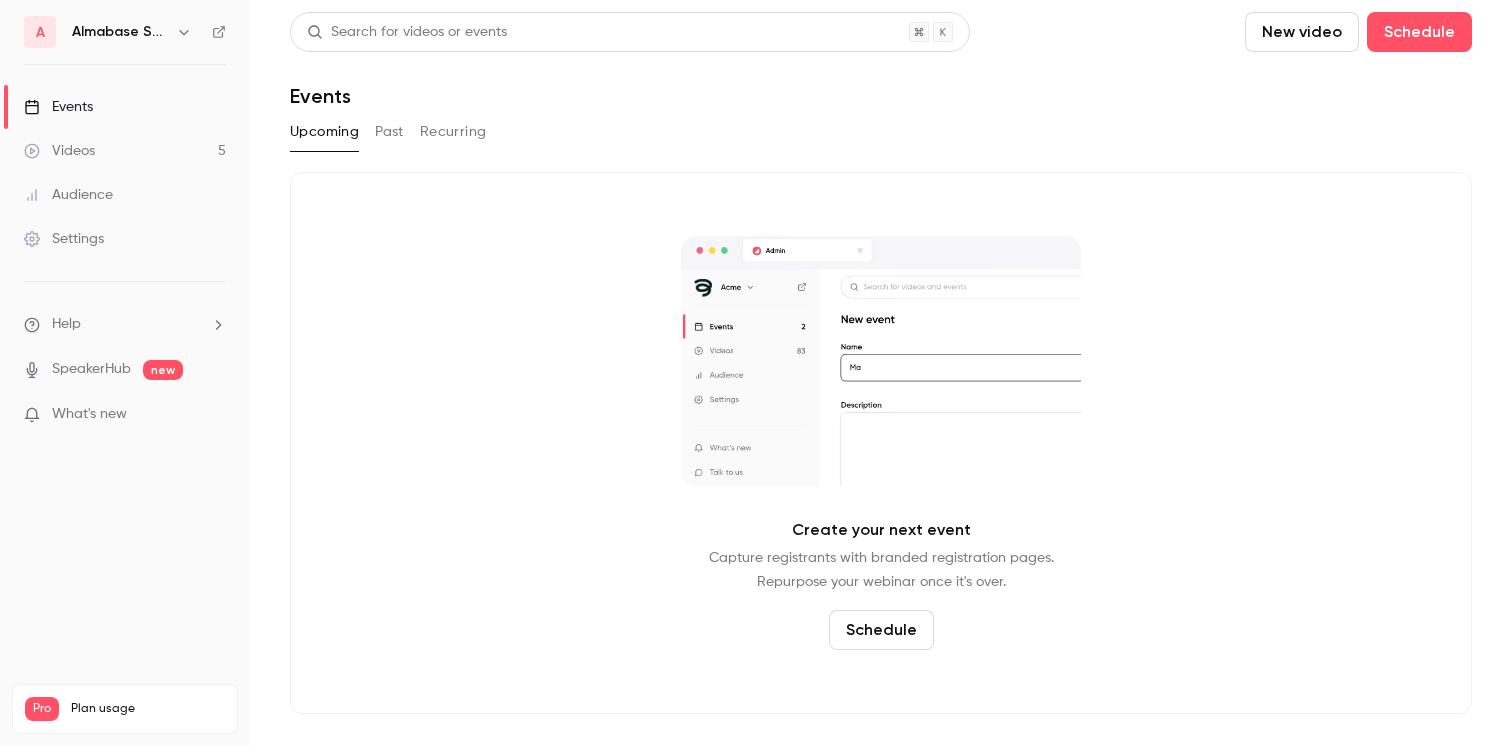 click on "Past" at bounding box center (389, 132) 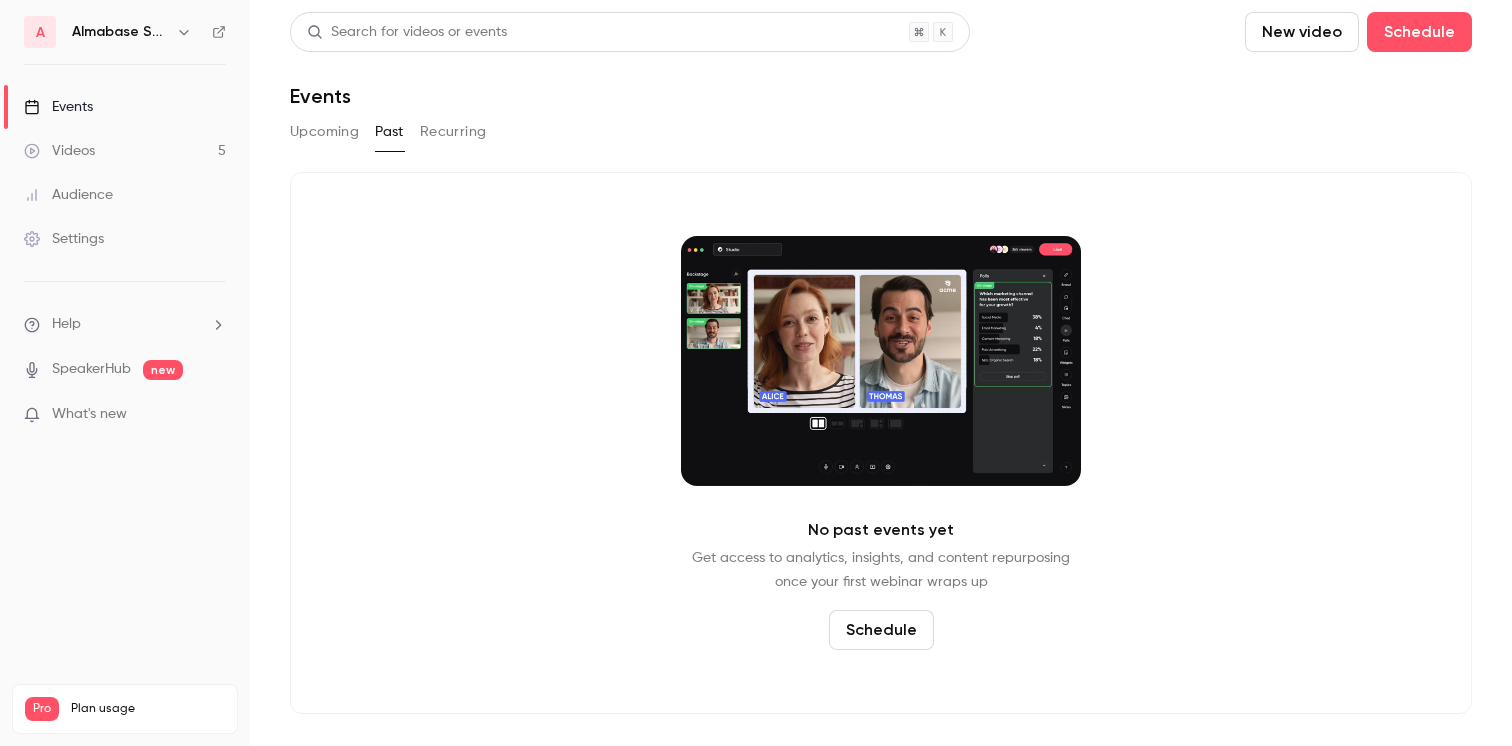 click on "Almabase Success Stories" at bounding box center (120, 32) 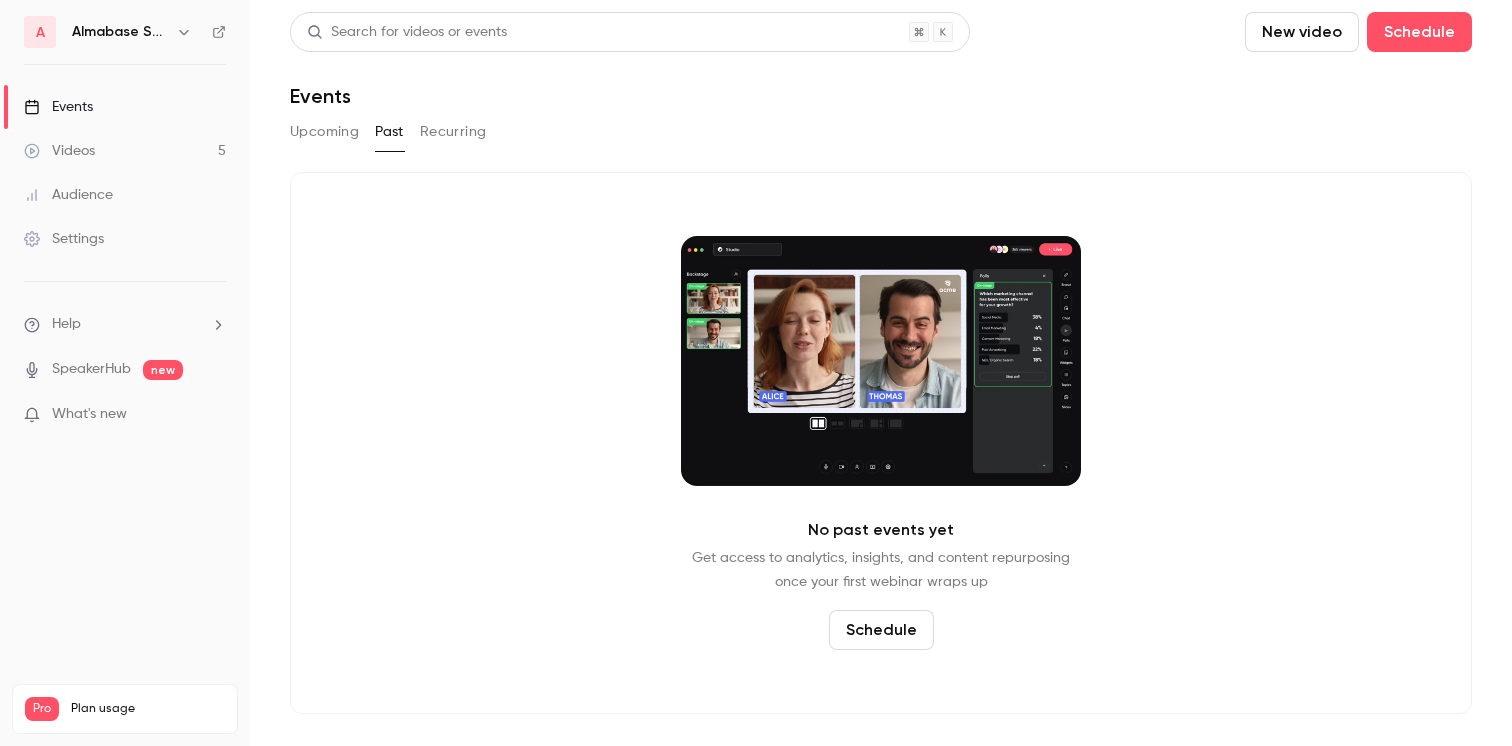 click 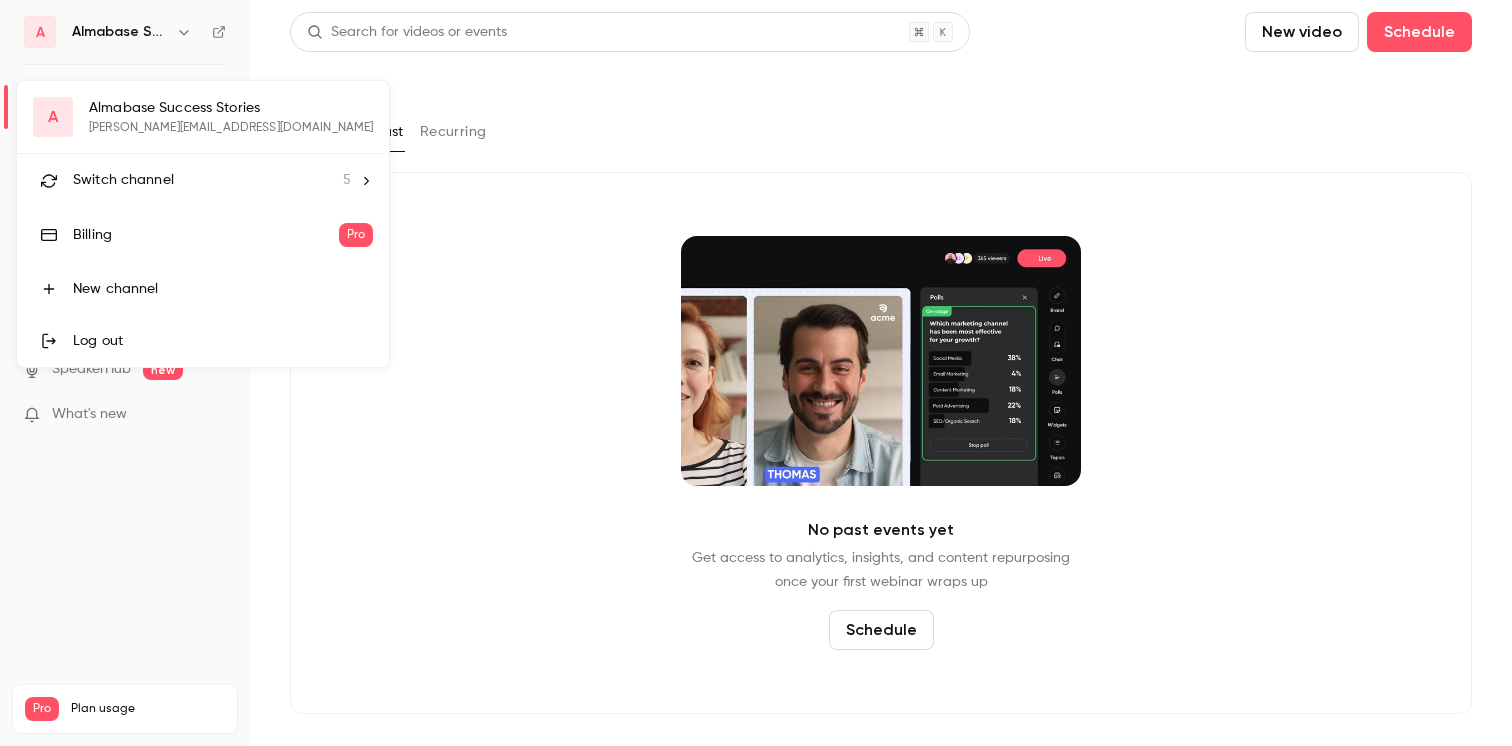 click on "Switch channel" at bounding box center [123, 180] 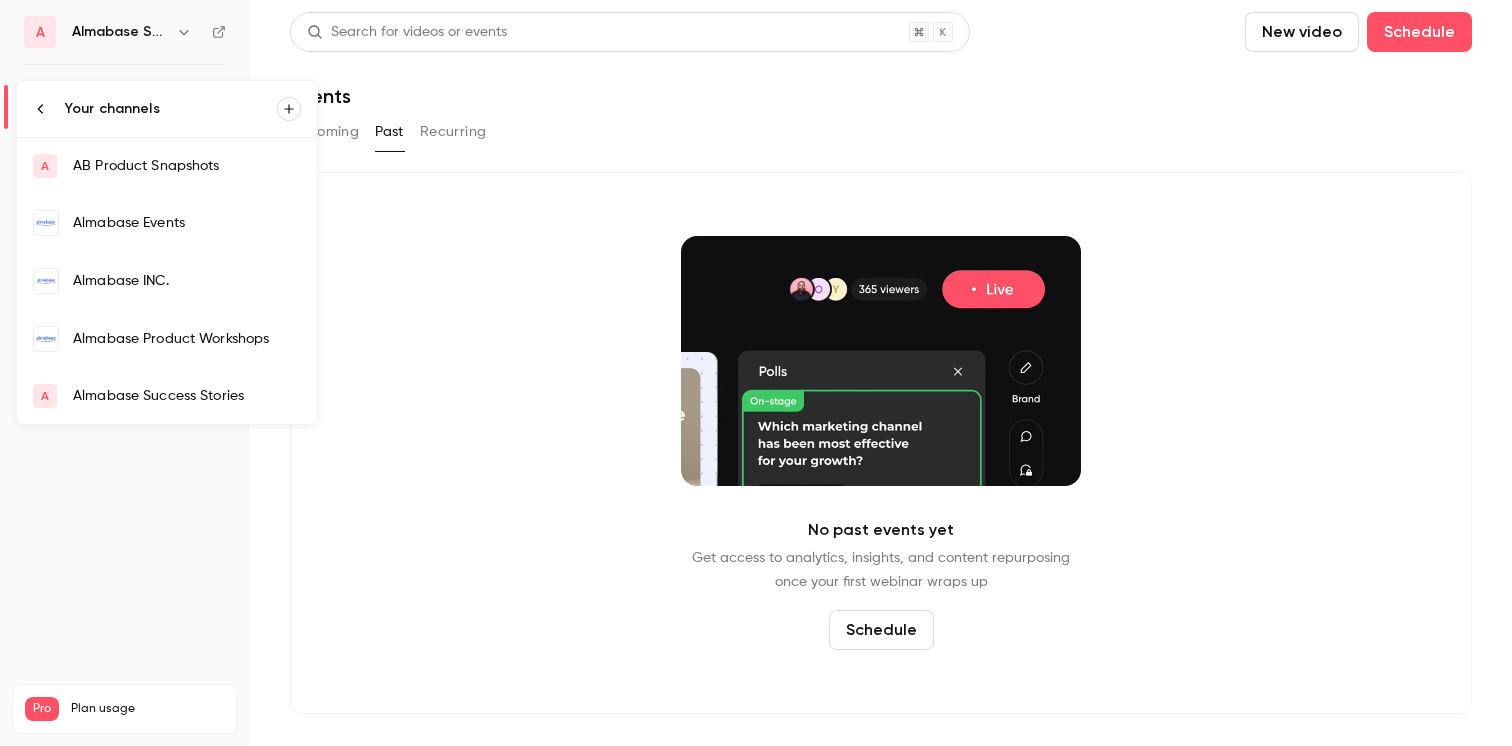 click on "Almabase Events" at bounding box center (167, 223) 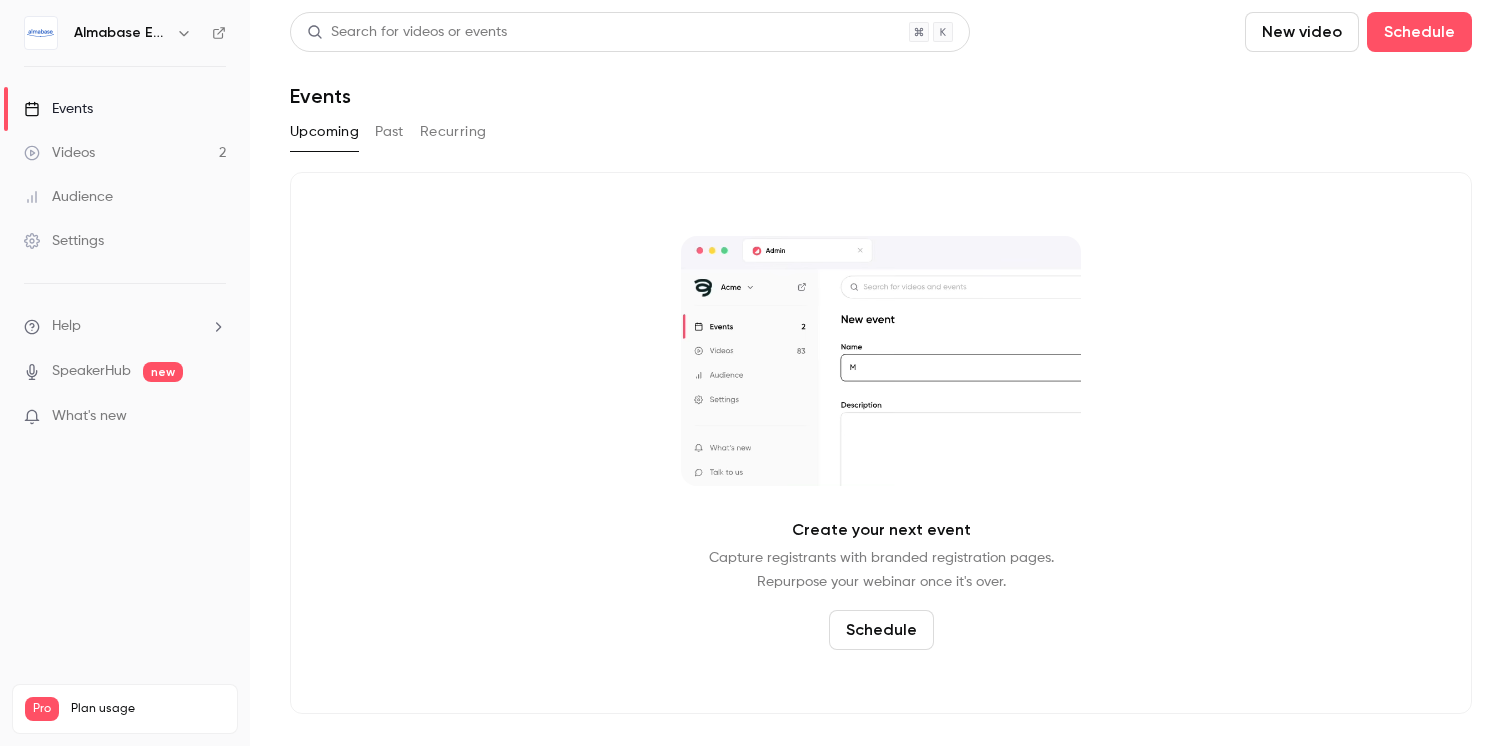 click on "Past" at bounding box center [389, 132] 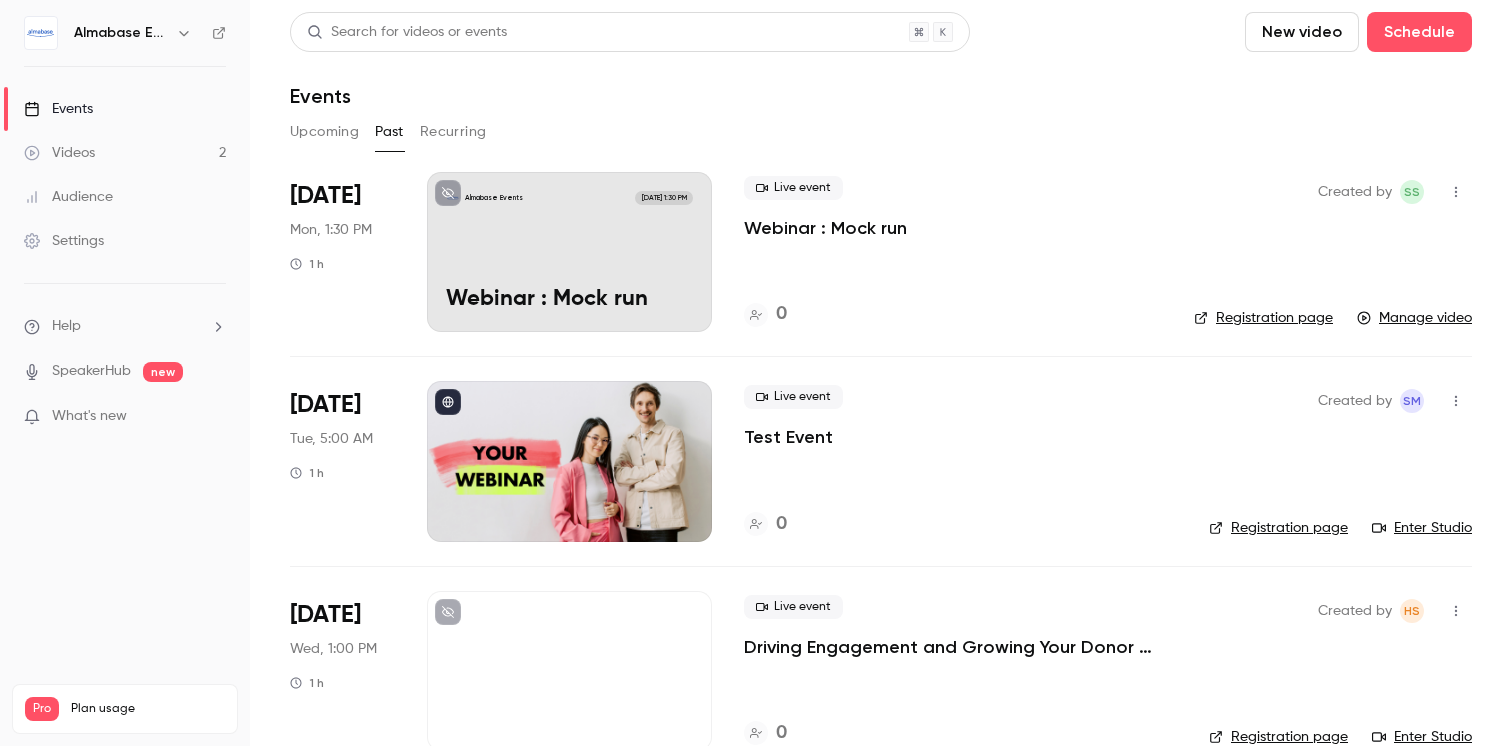 scroll, scrollTop: 250, scrollLeft: 0, axis: vertical 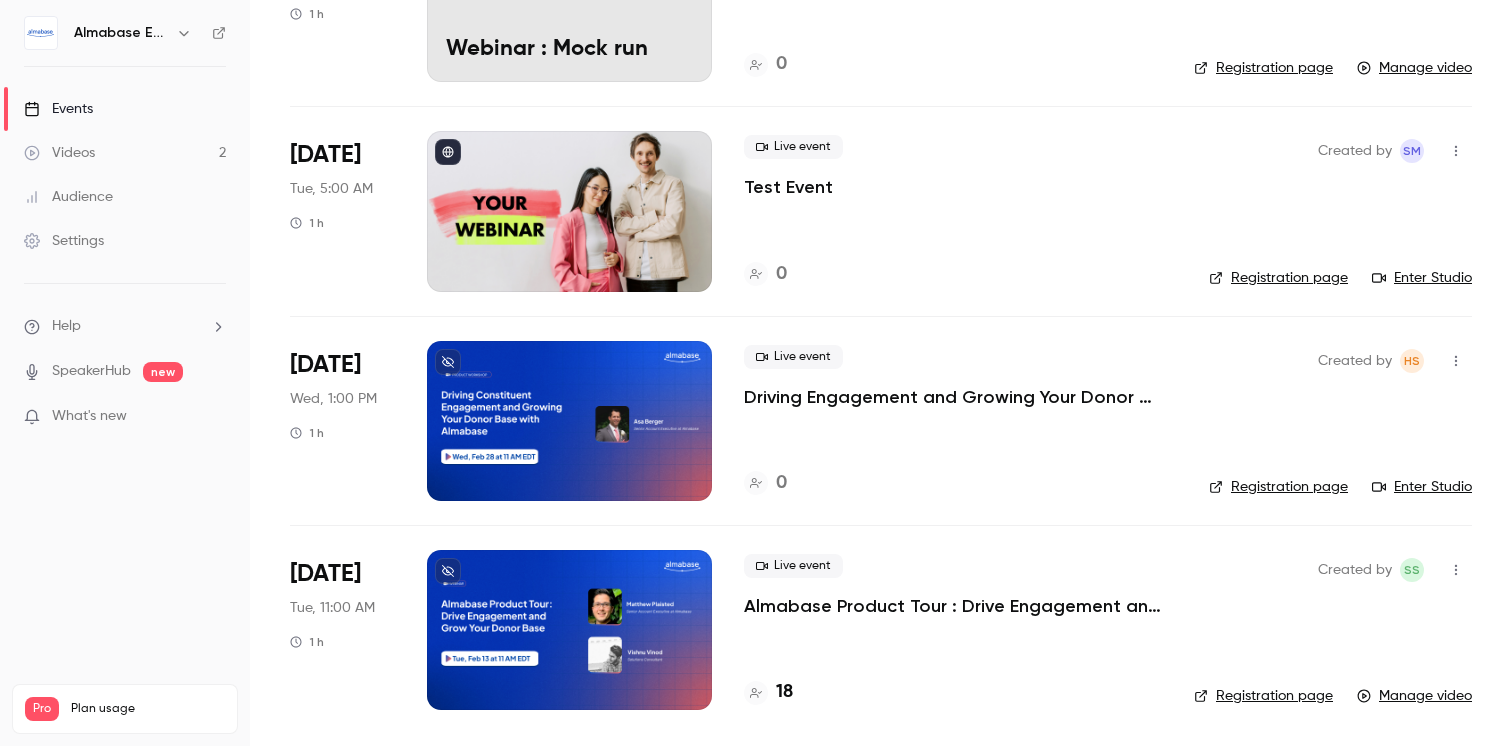 click on "Almabase Events" at bounding box center [121, 33] 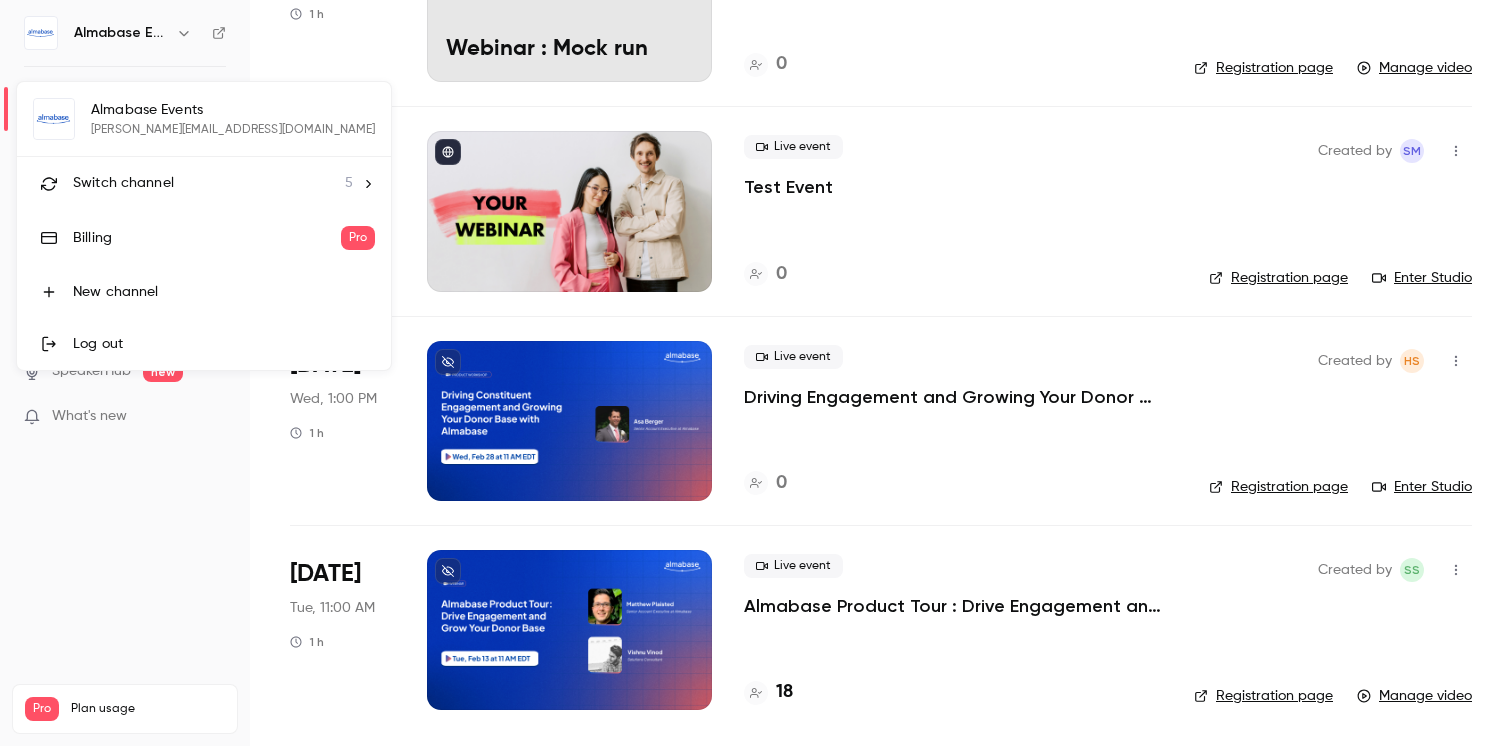 click on "Switch channel 5" at bounding box center [204, 183] 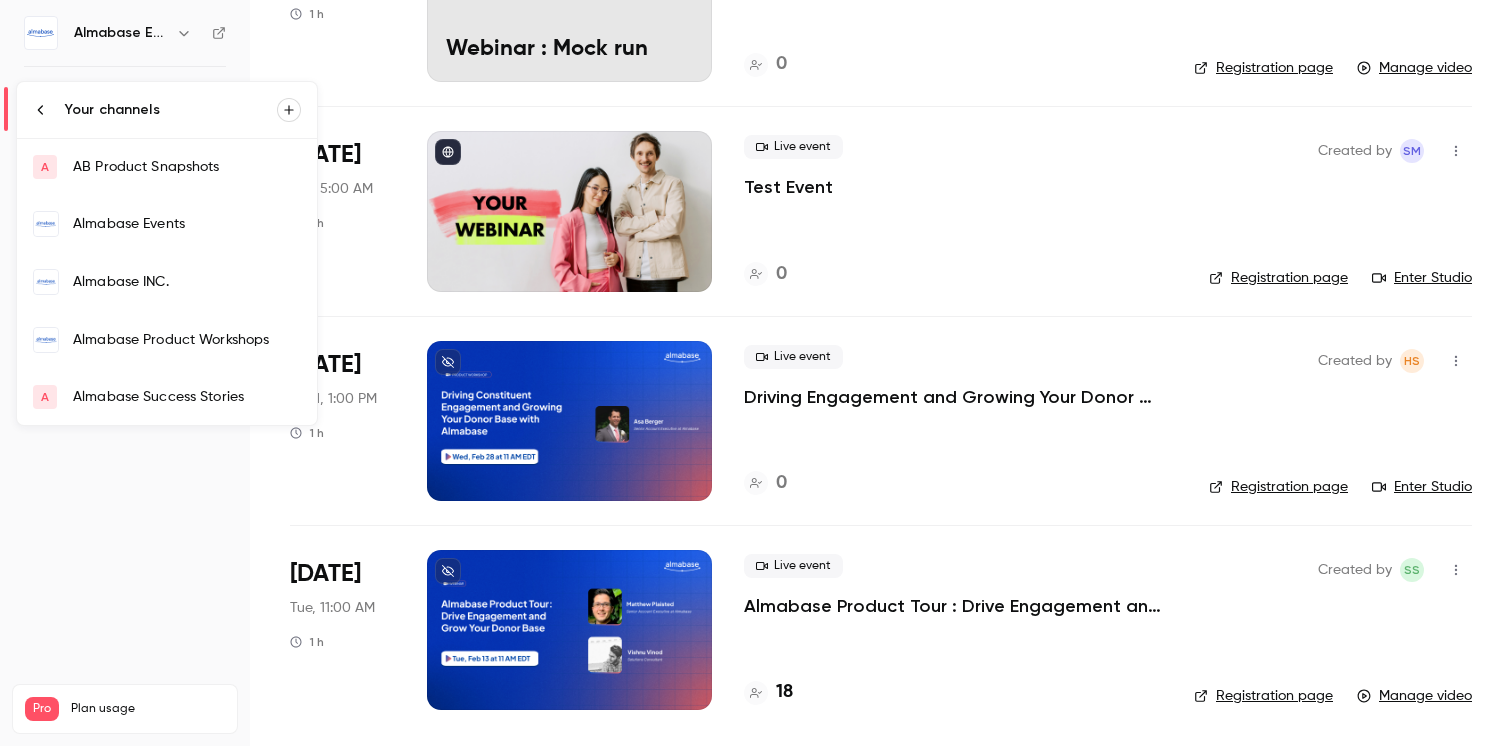 click on "Almabase INC." at bounding box center [167, 282] 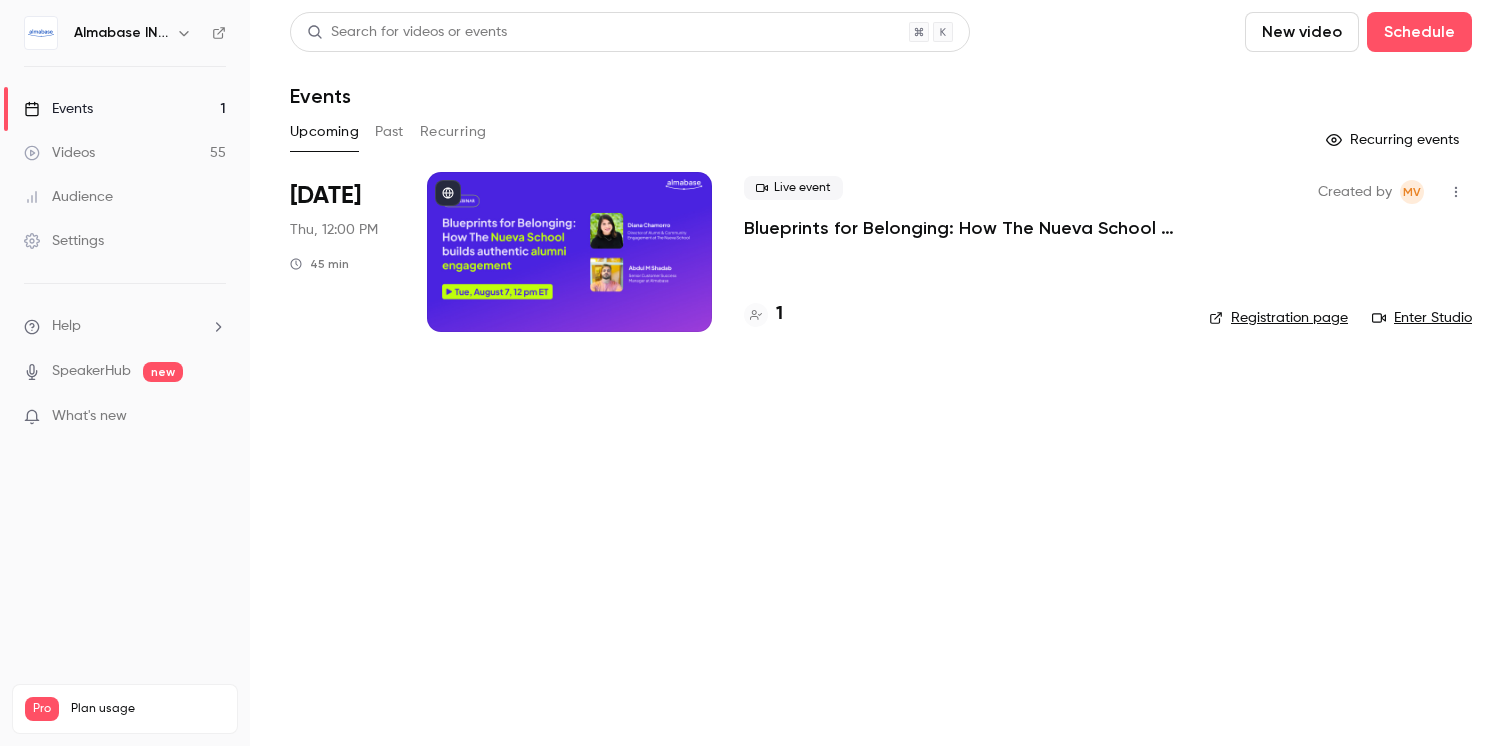 click on "Past" at bounding box center [389, 132] 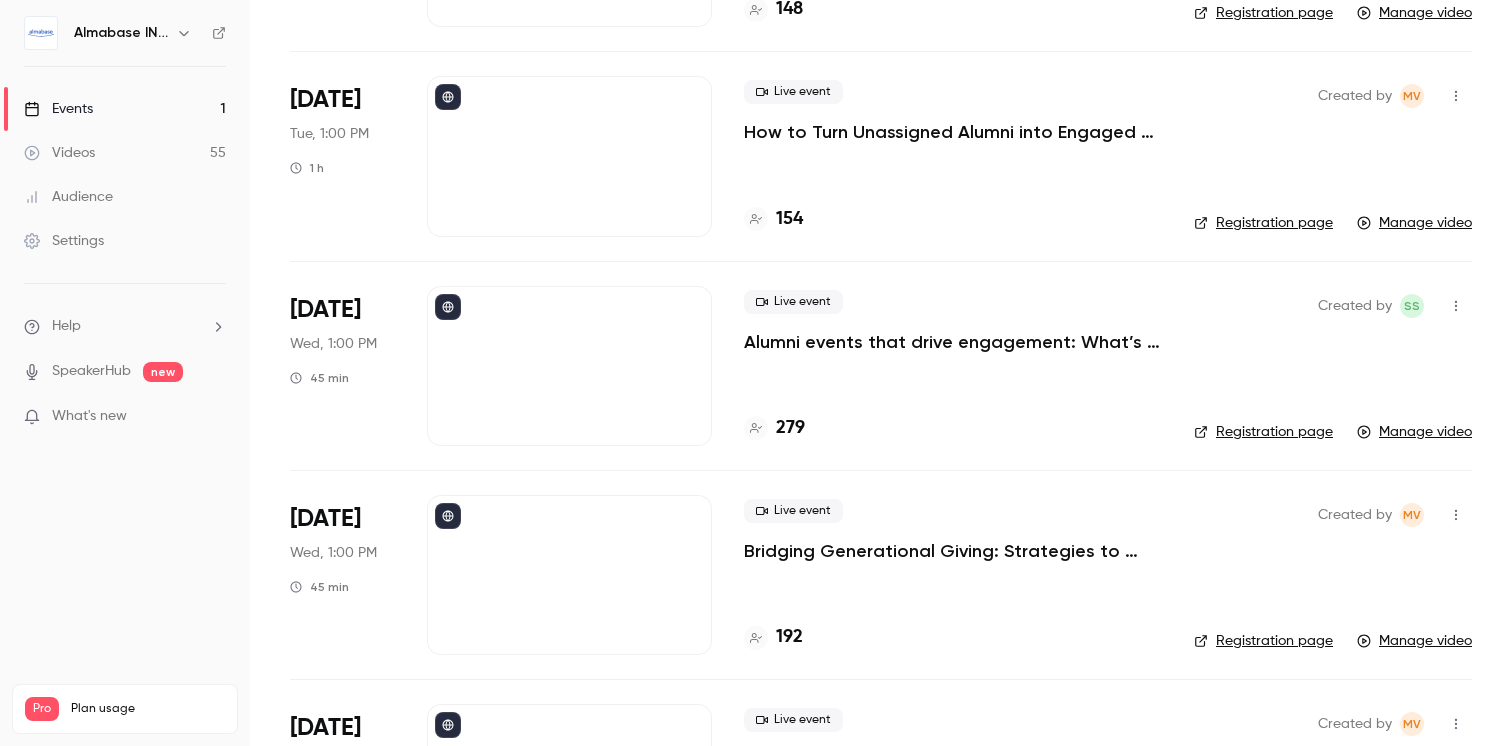 scroll, scrollTop: 0, scrollLeft: 0, axis: both 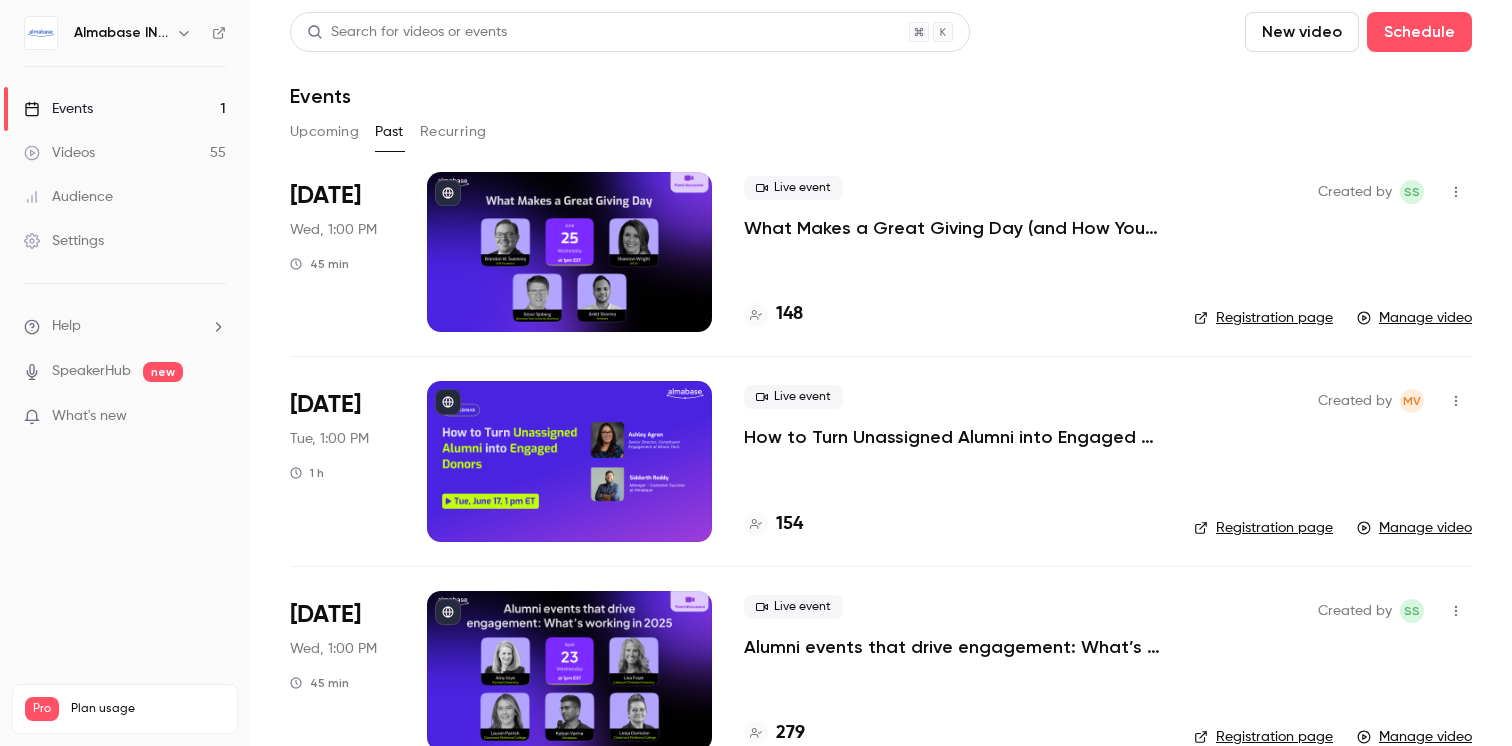 click on "Upcoming" at bounding box center (324, 132) 